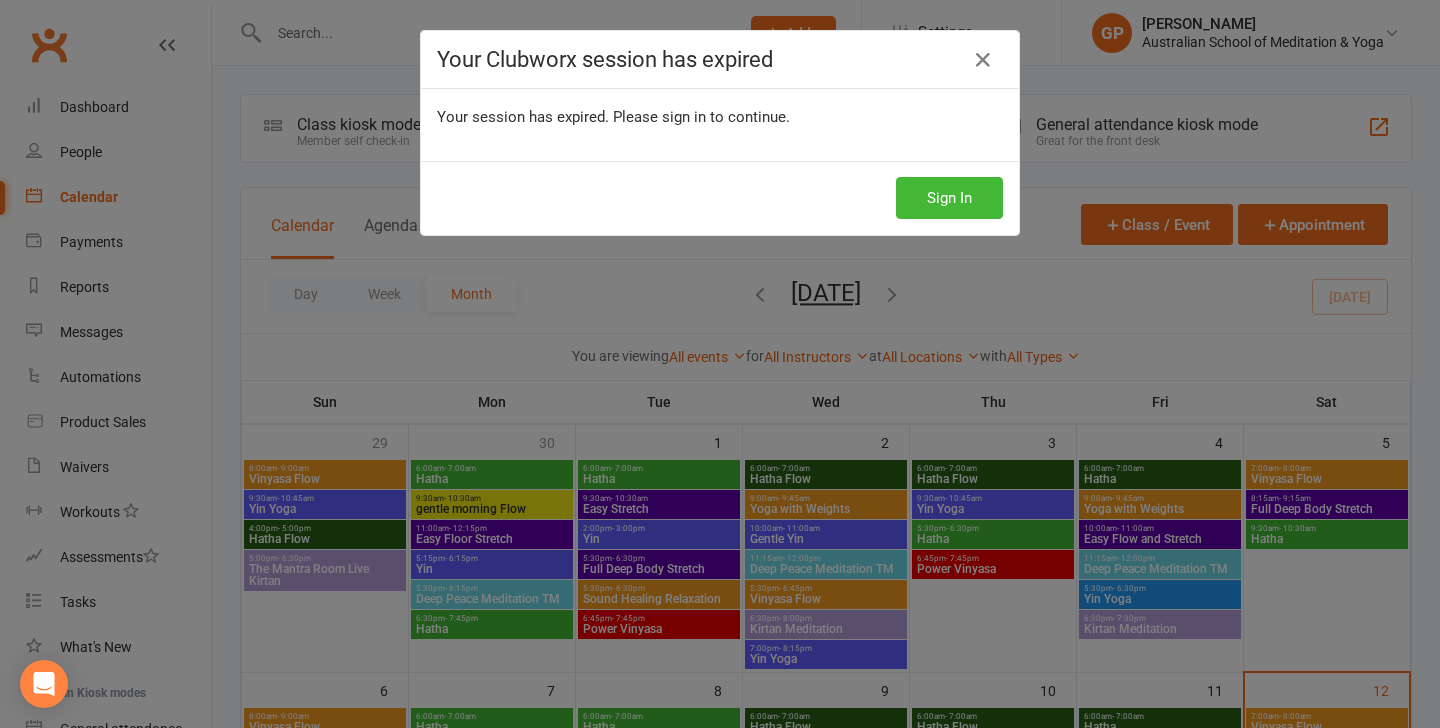 scroll, scrollTop: 0, scrollLeft: 0, axis: both 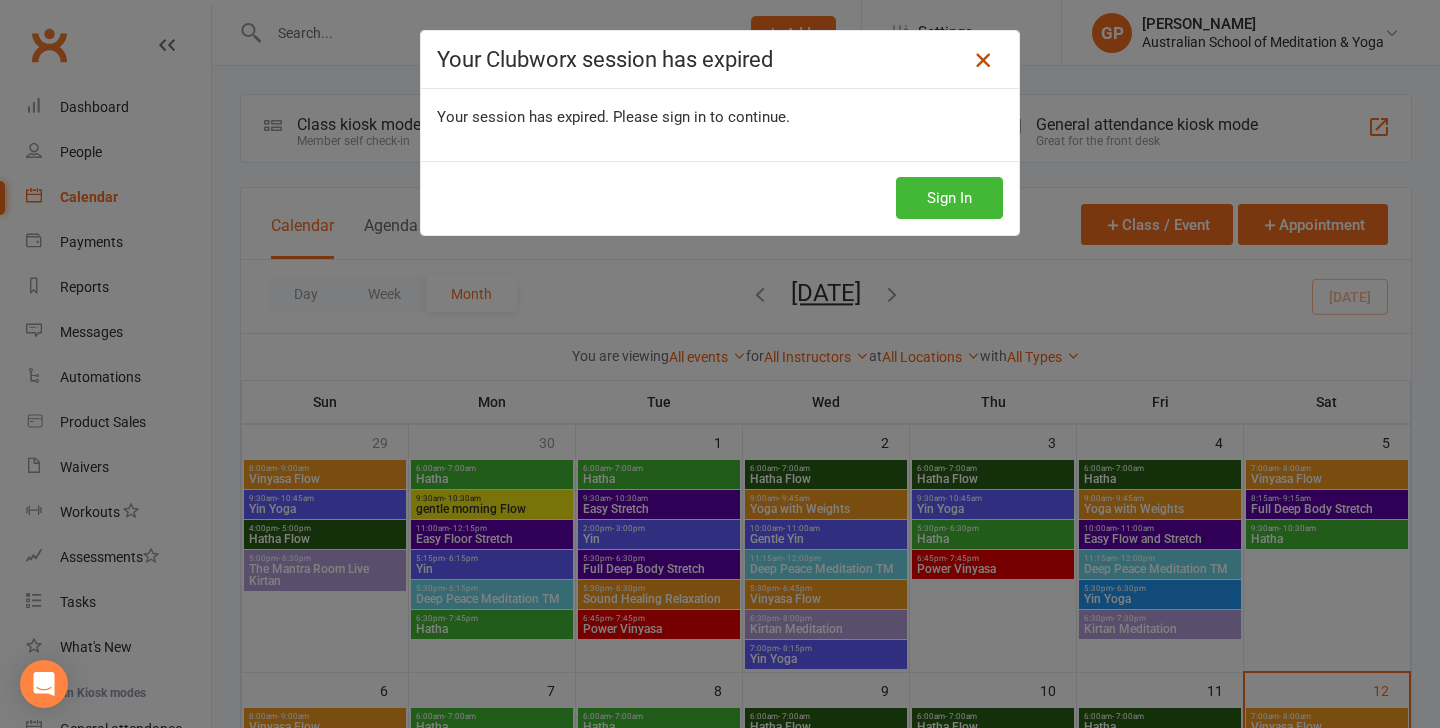 click at bounding box center (983, 60) 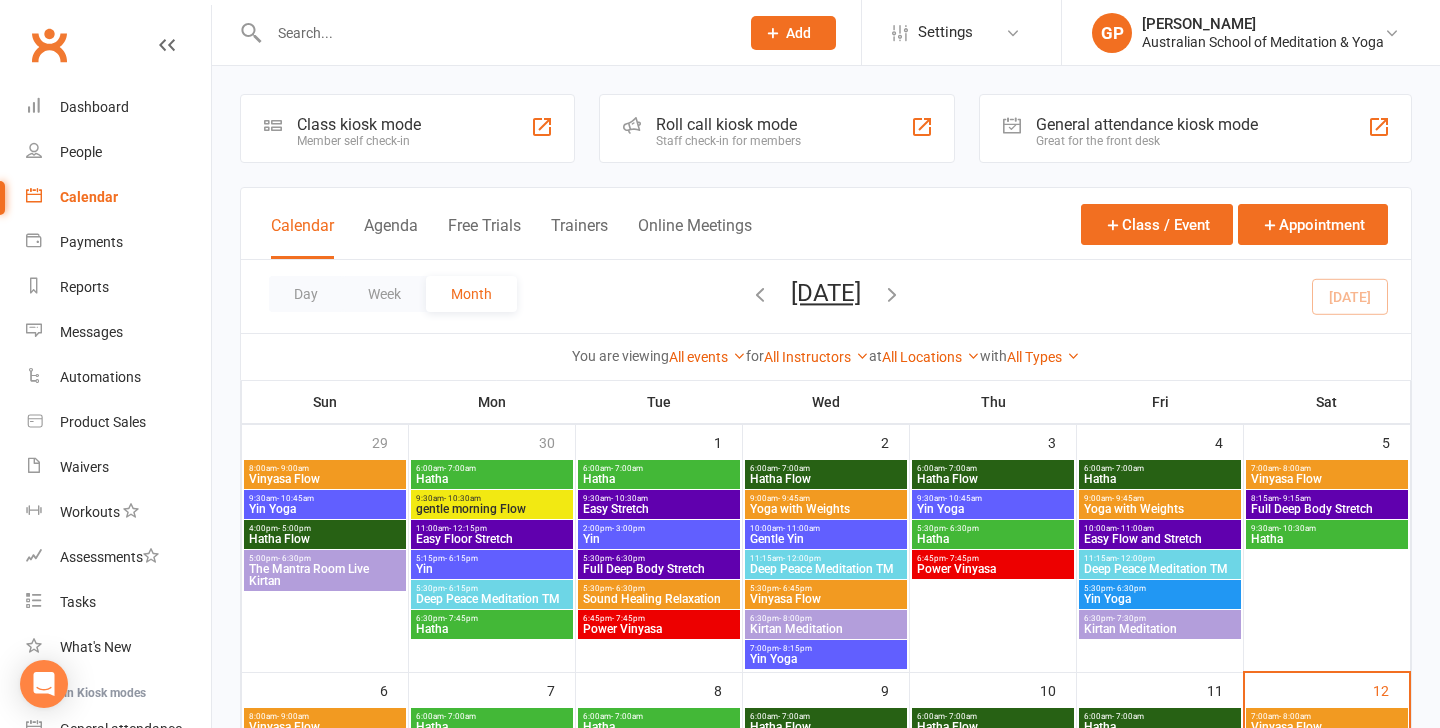 click at bounding box center (494, 33) 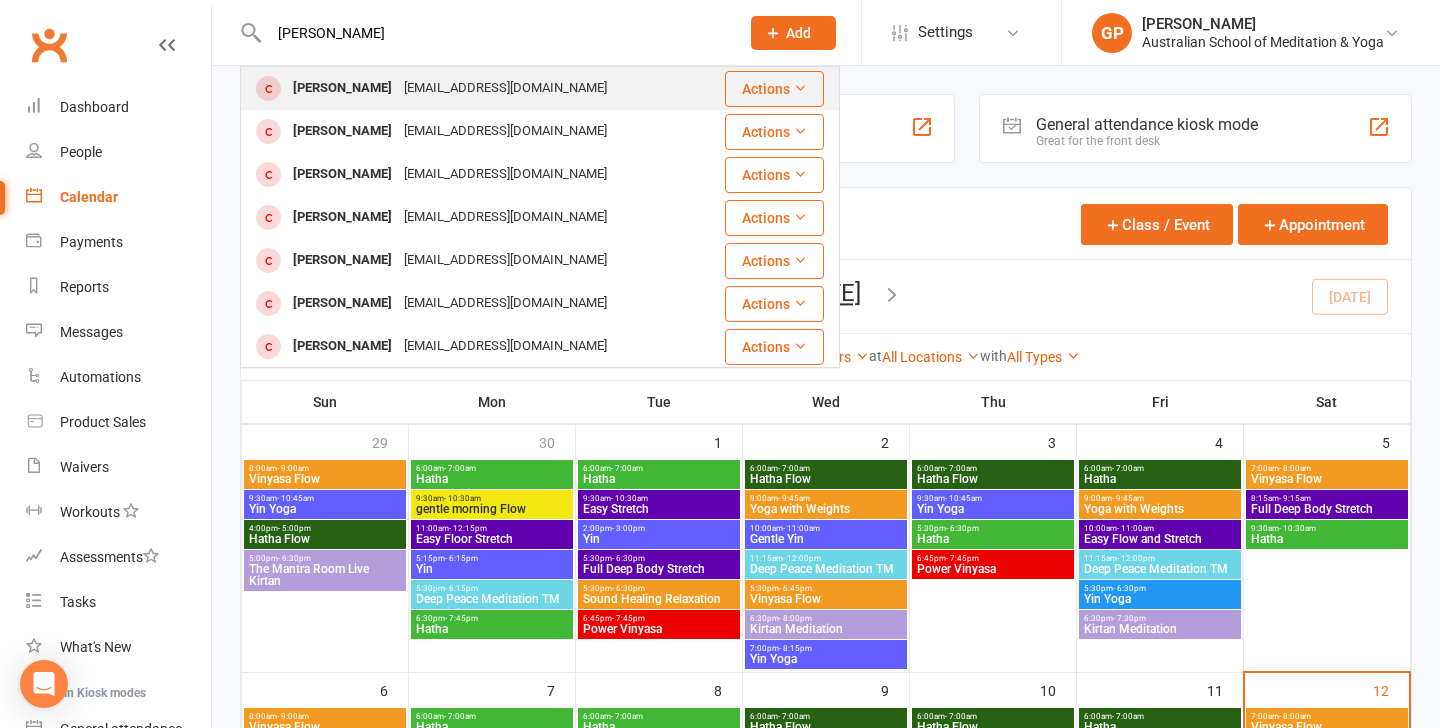 type on "[PERSON_NAME]" 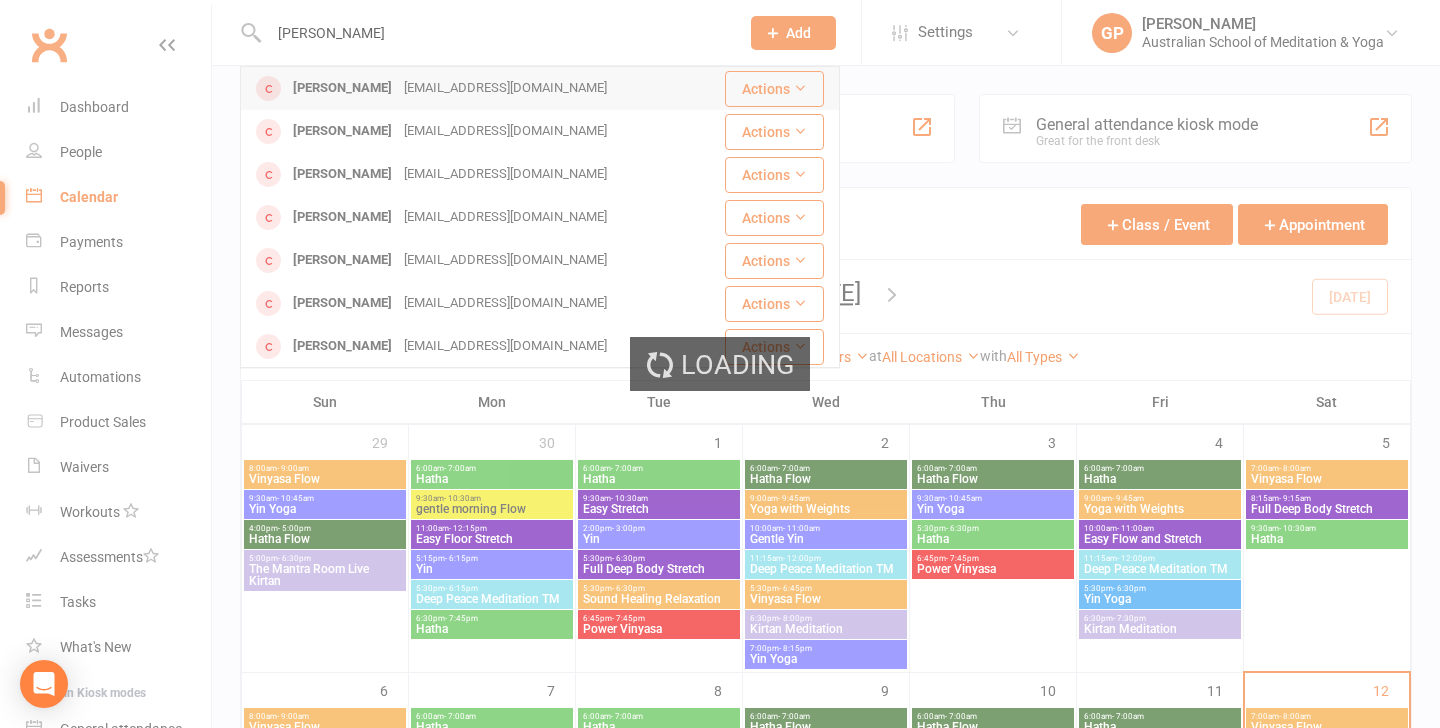 type 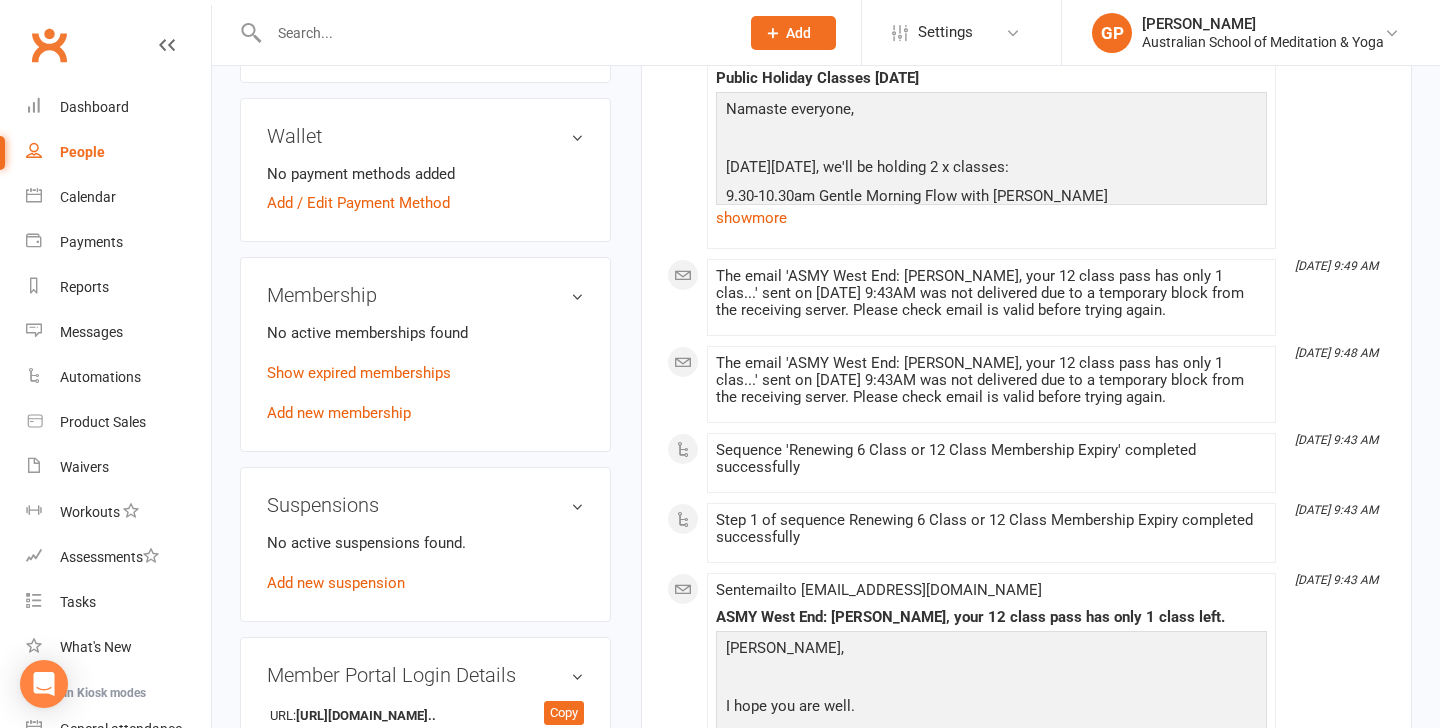 scroll, scrollTop: 606, scrollLeft: 0, axis: vertical 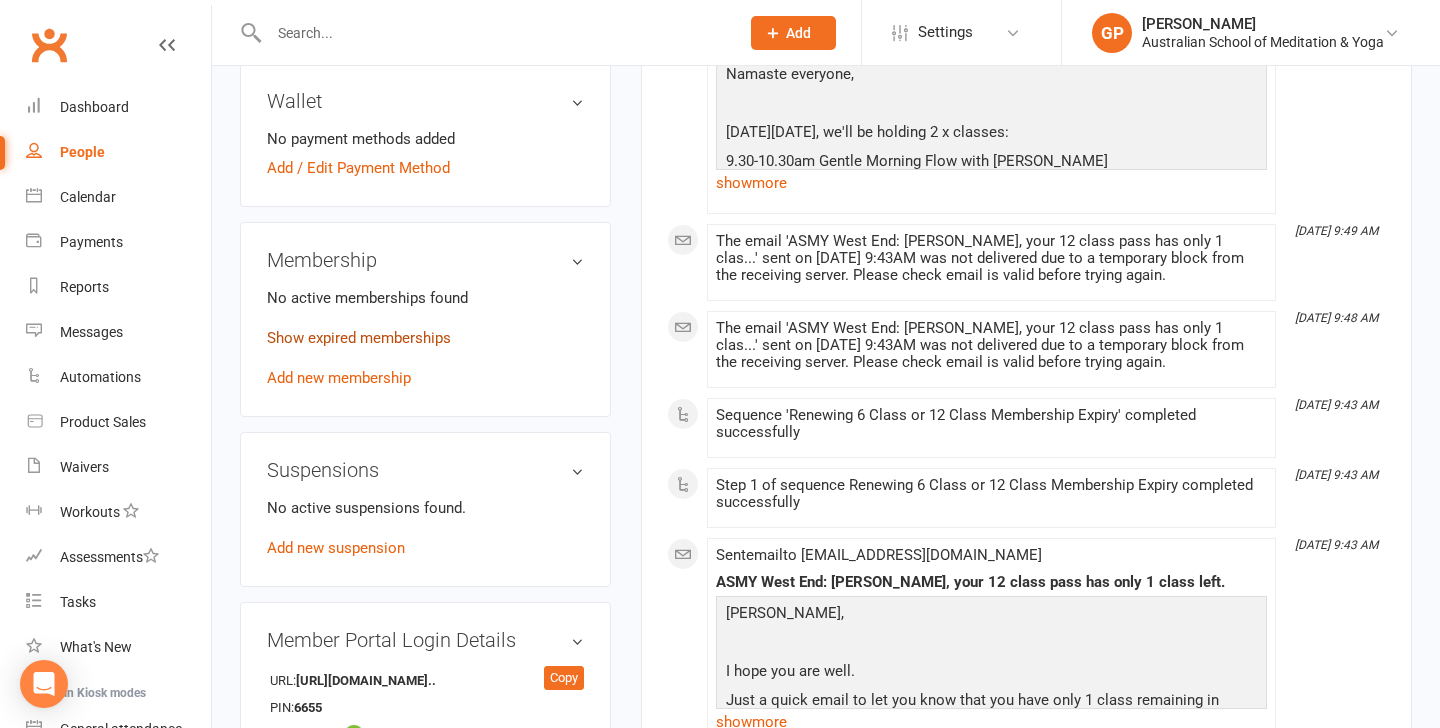 click on "Show expired memberships" at bounding box center [359, 338] 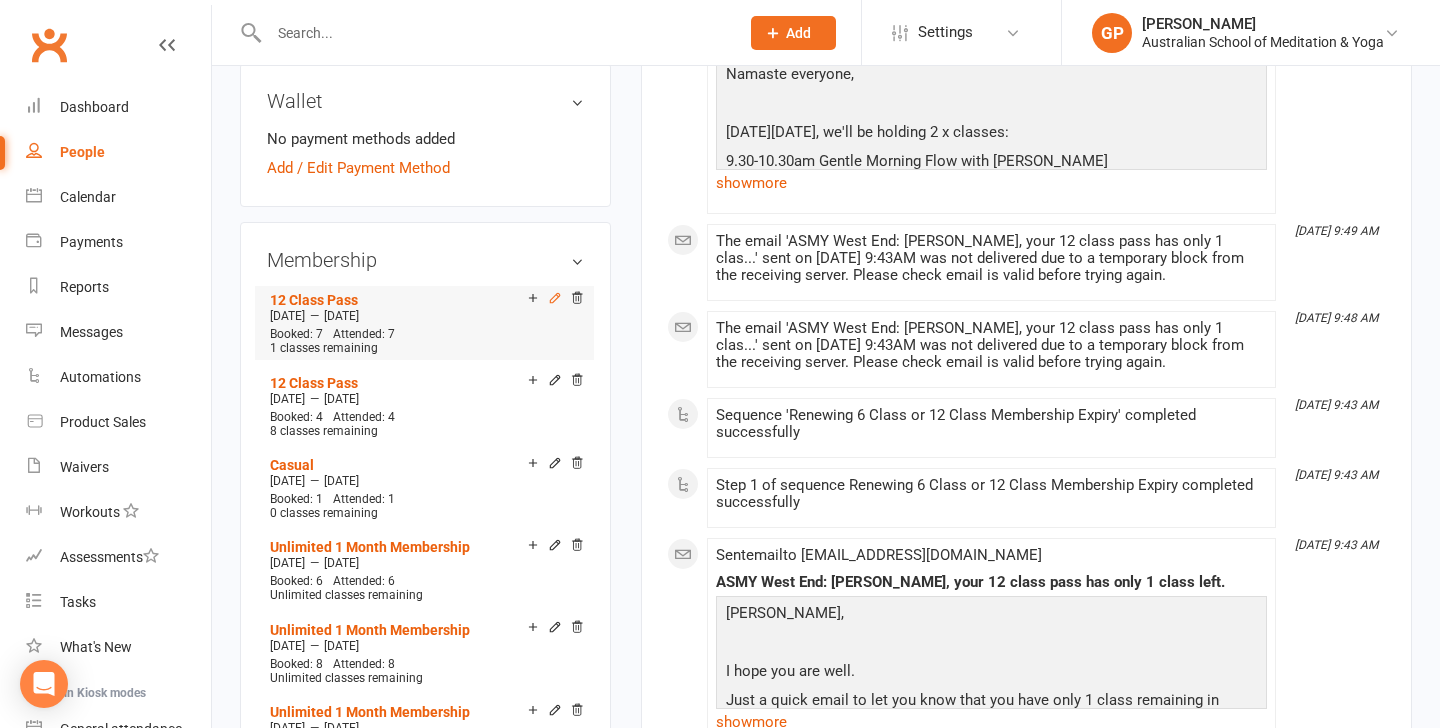 click 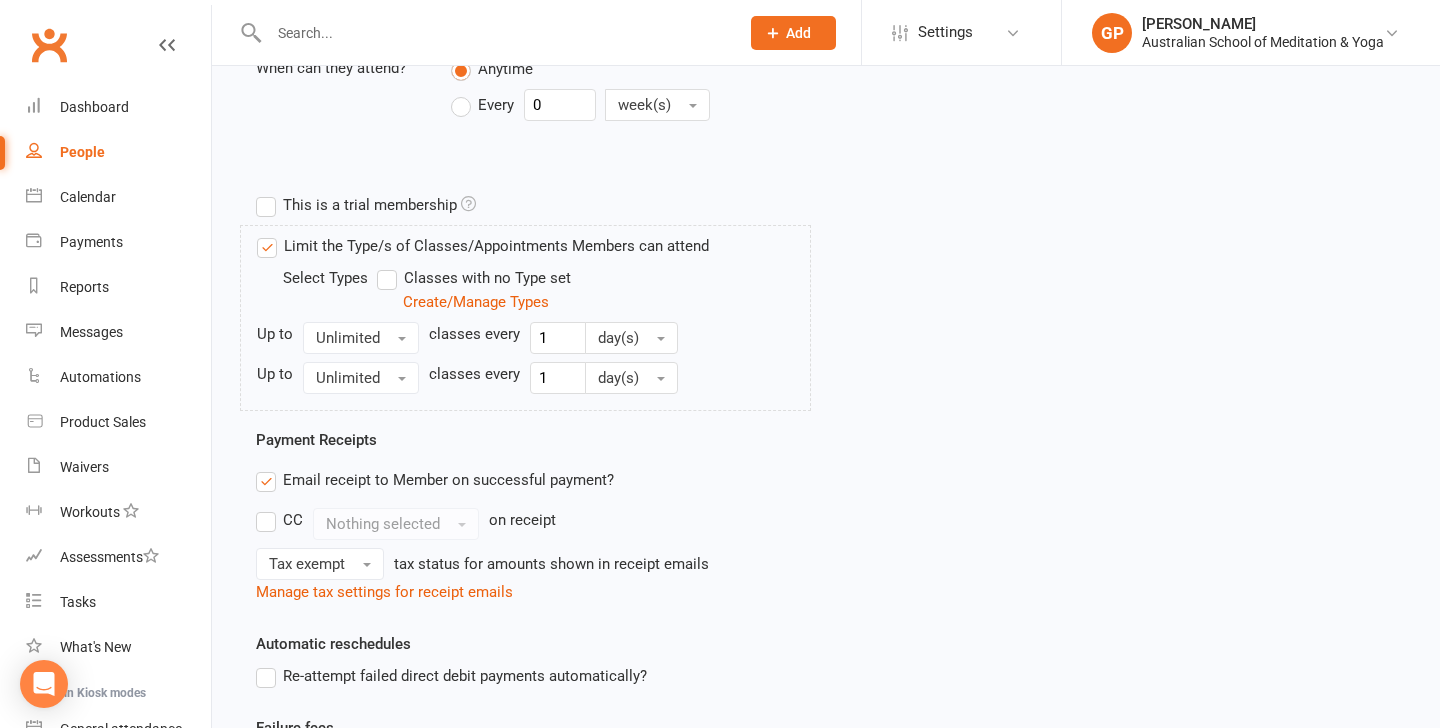 scroll, scrollTop: 0, scrollLeft: 0, axis: both 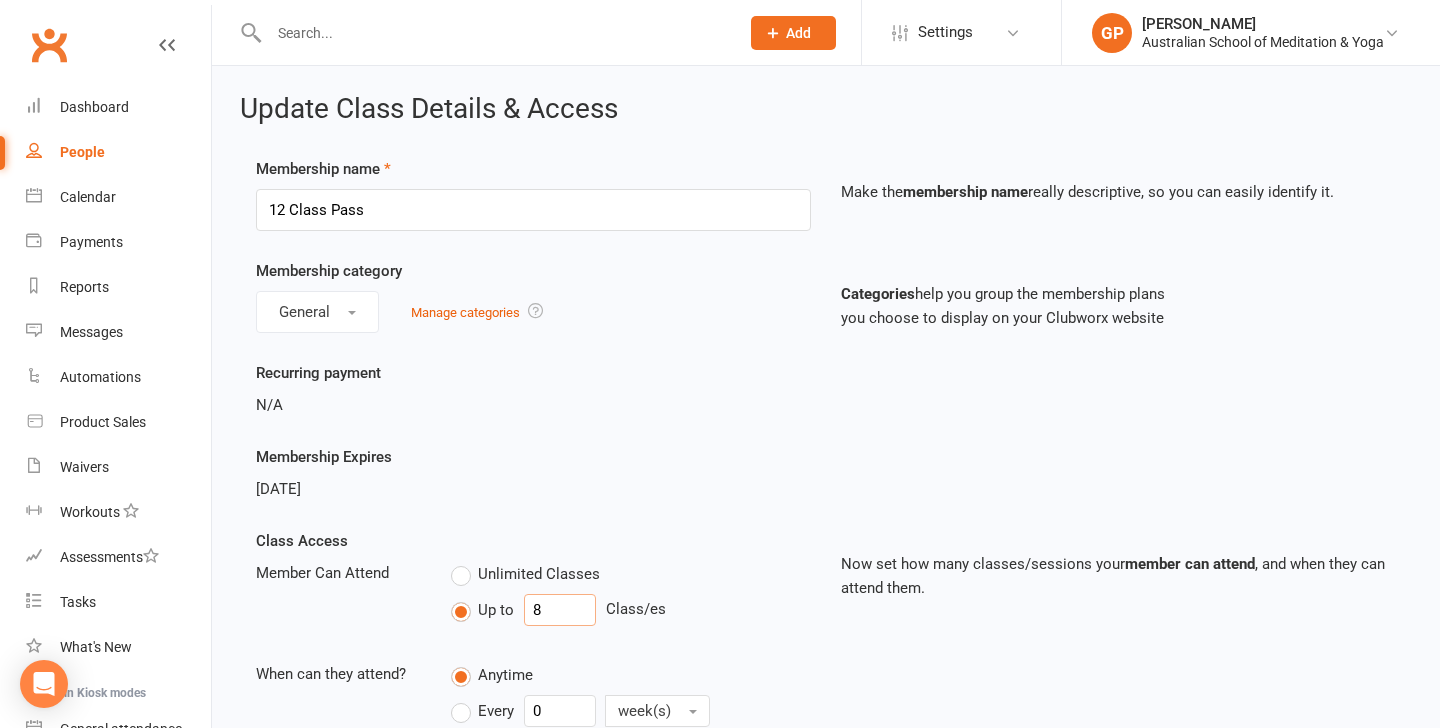 drag, startPoint x: 546, startPoint y: 609, endPoint x: 520, endPoint y: 609, distance: 26 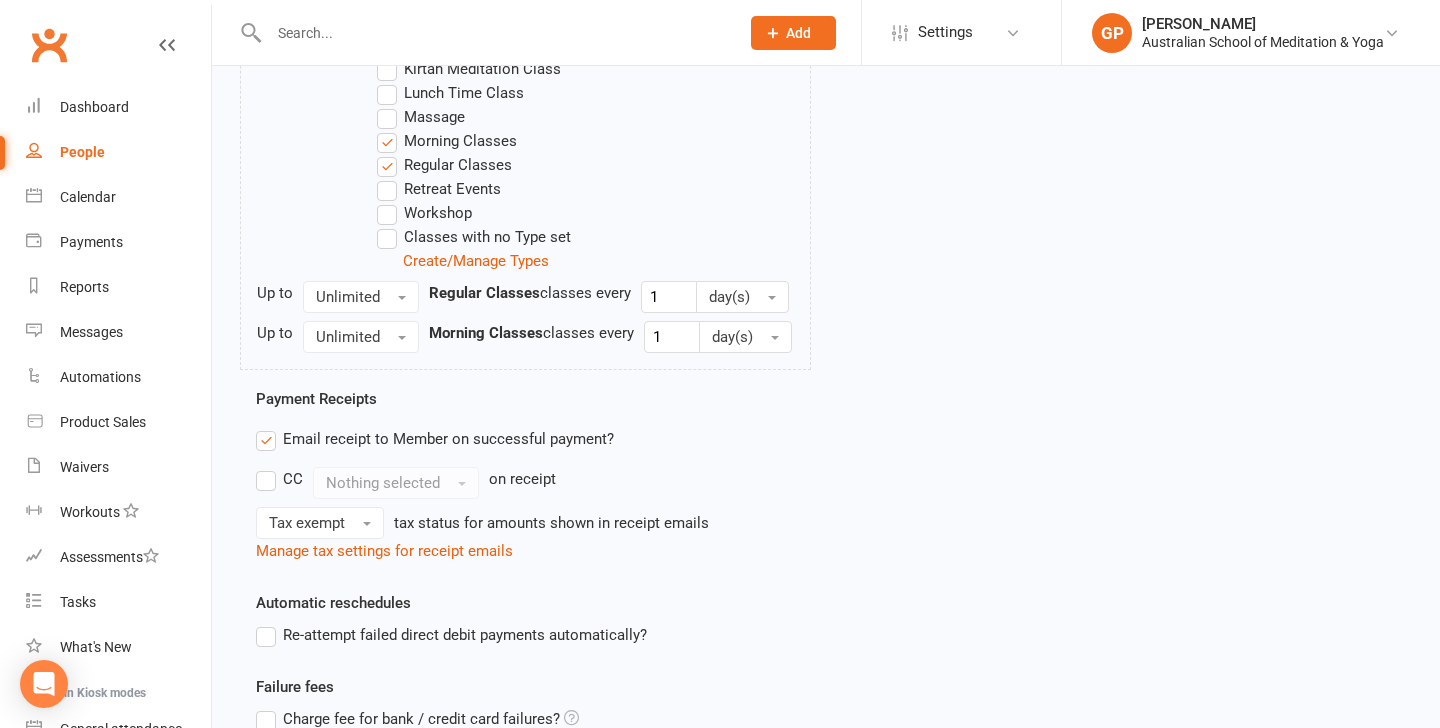 scroll, scrollTop: 1113, scrollLeft: 0, axis: vertical 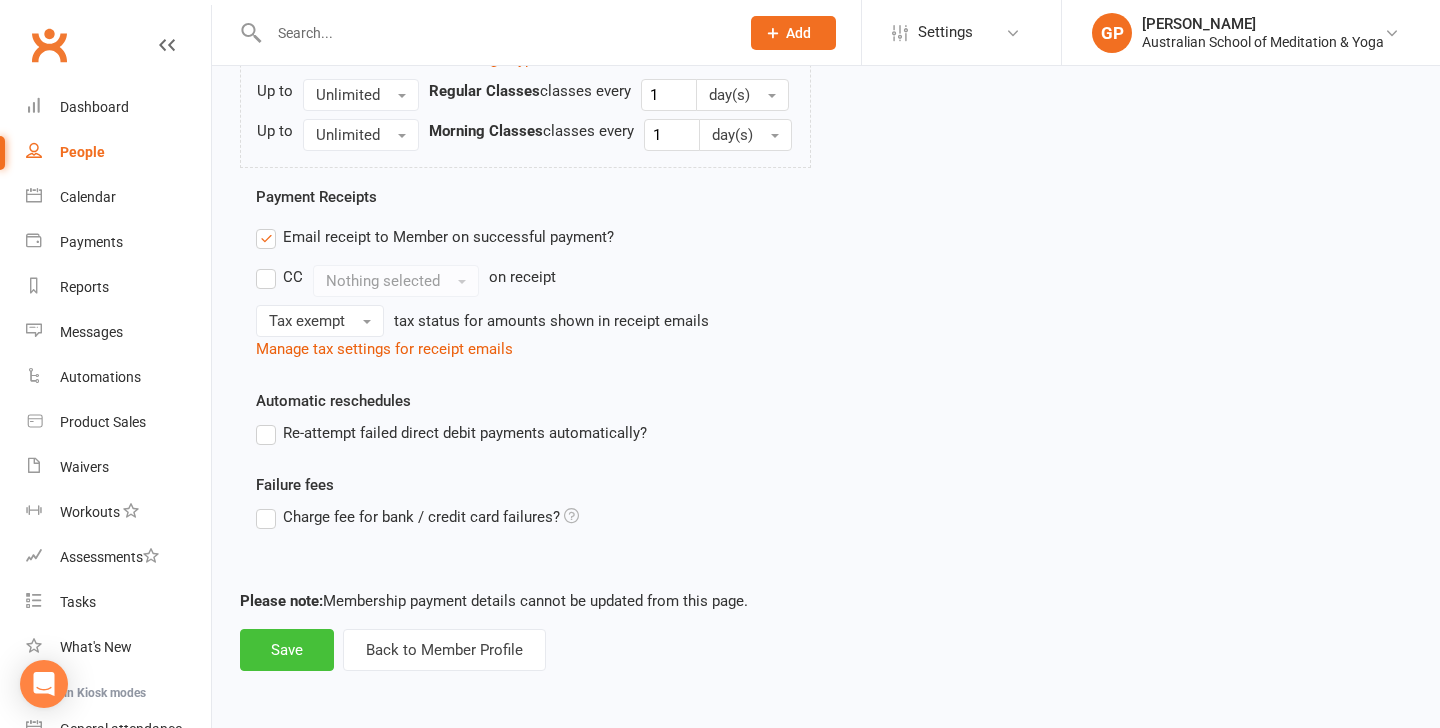type on "7" 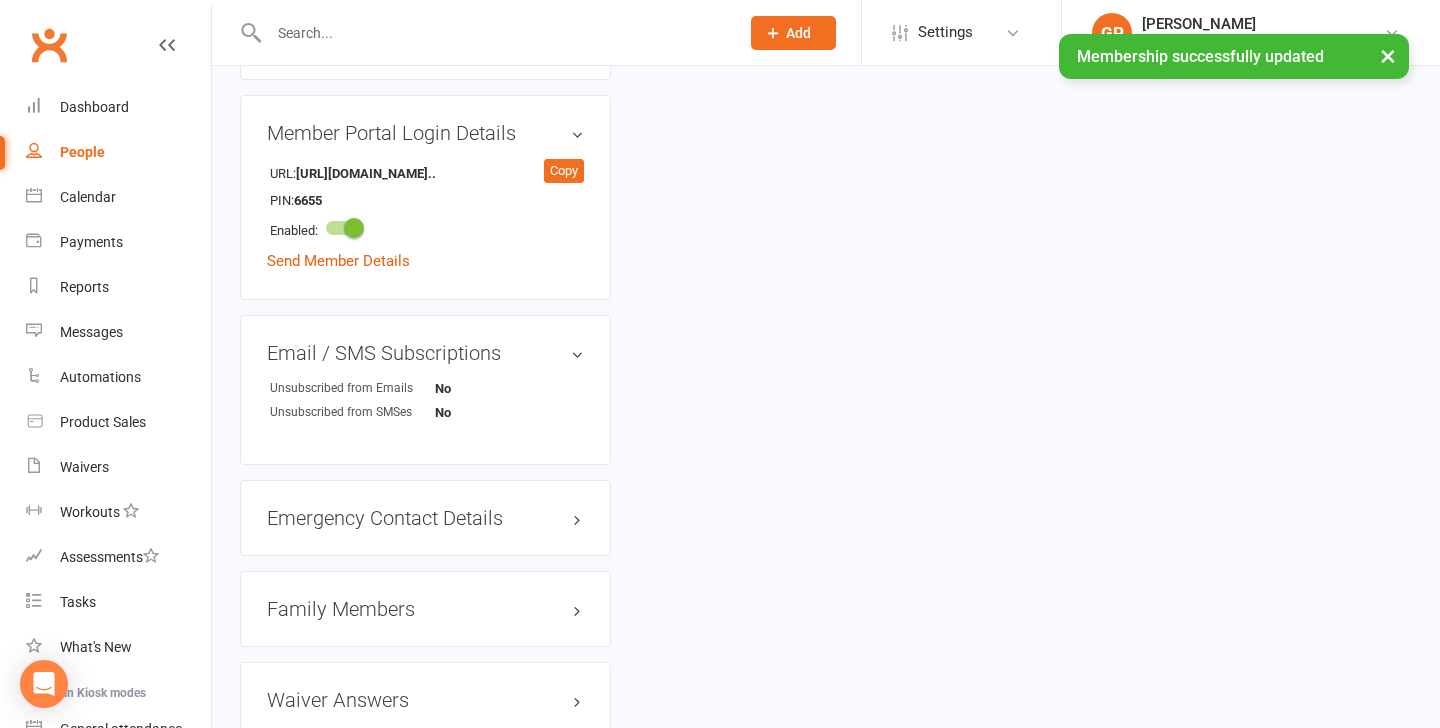 scroll, scrollTop: 0, scrollLeft: 0, axis: both 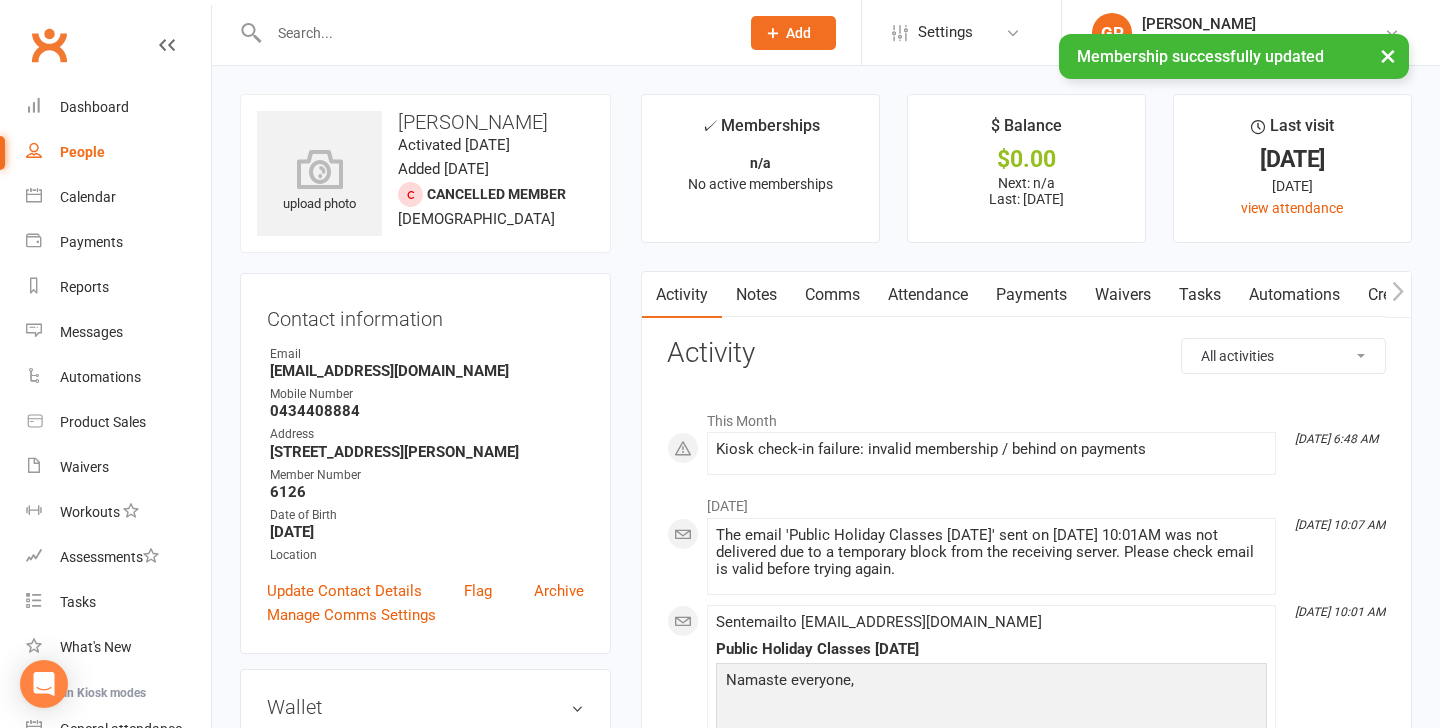 click on "×" at bounding box center [1388, 55] 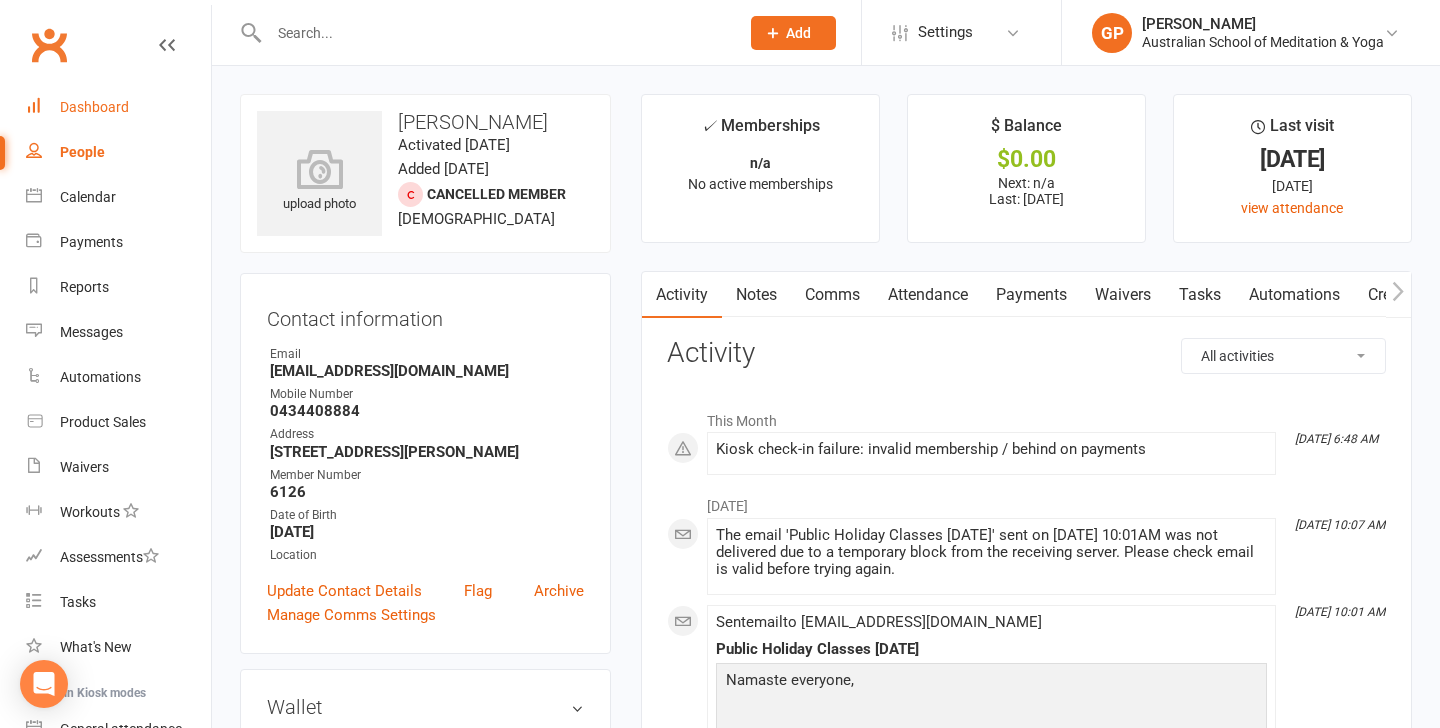 click on "Dashboard" at bounding box center [94, 107] 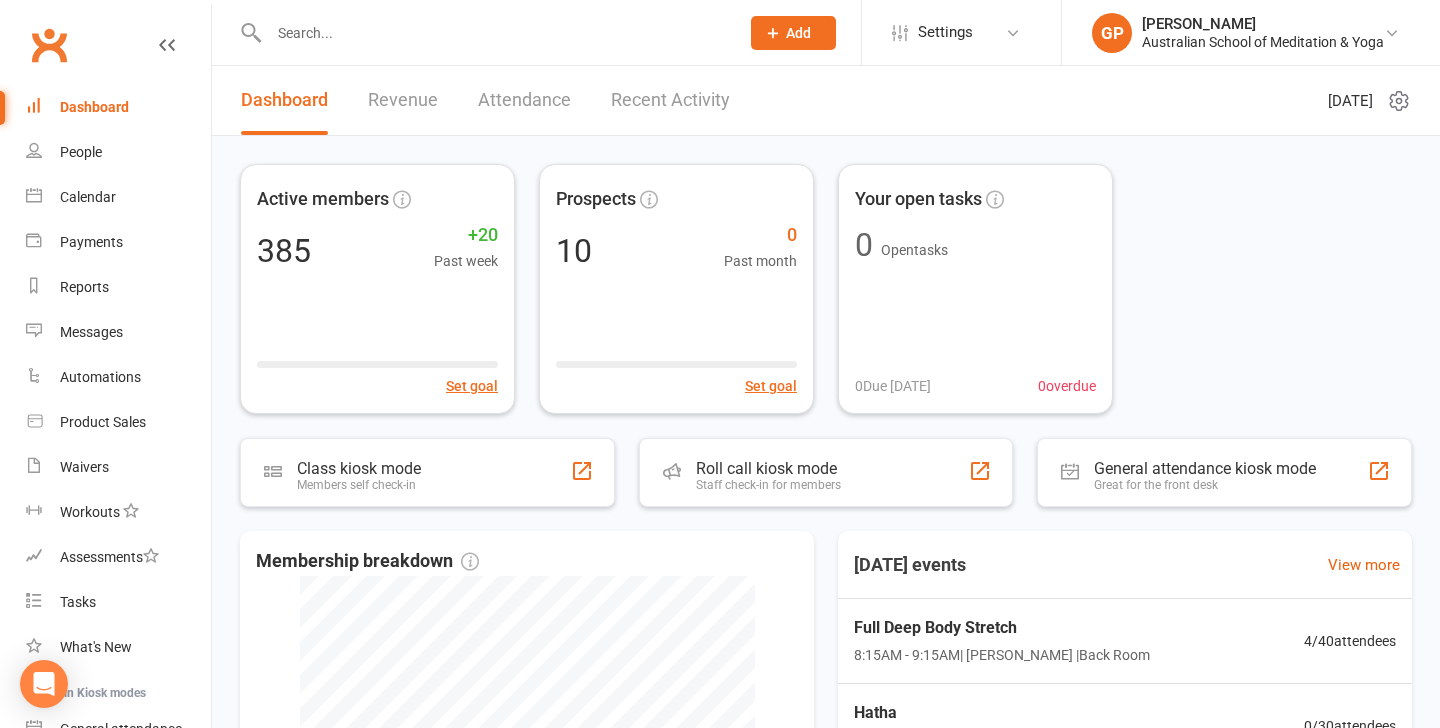 click at bounding box center [494, 33] 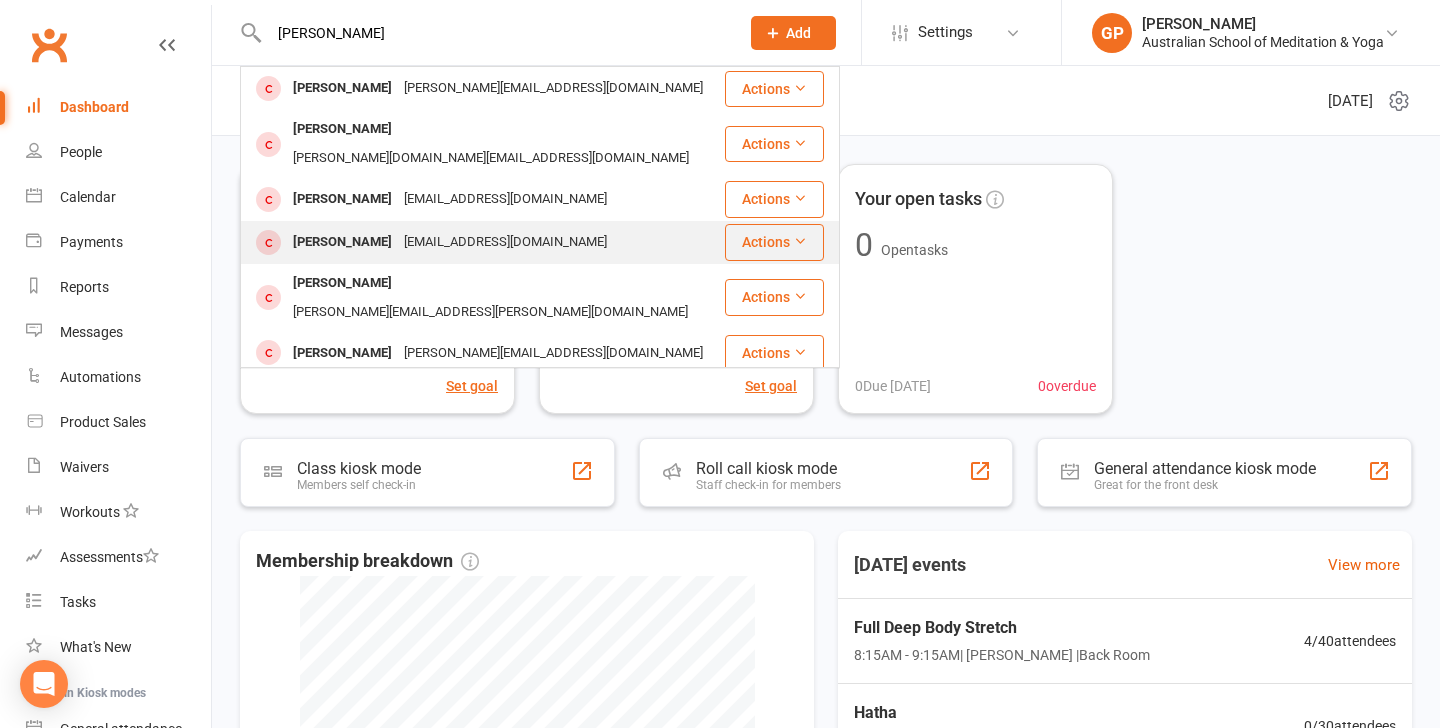 type on "[PERSON_NAME]" 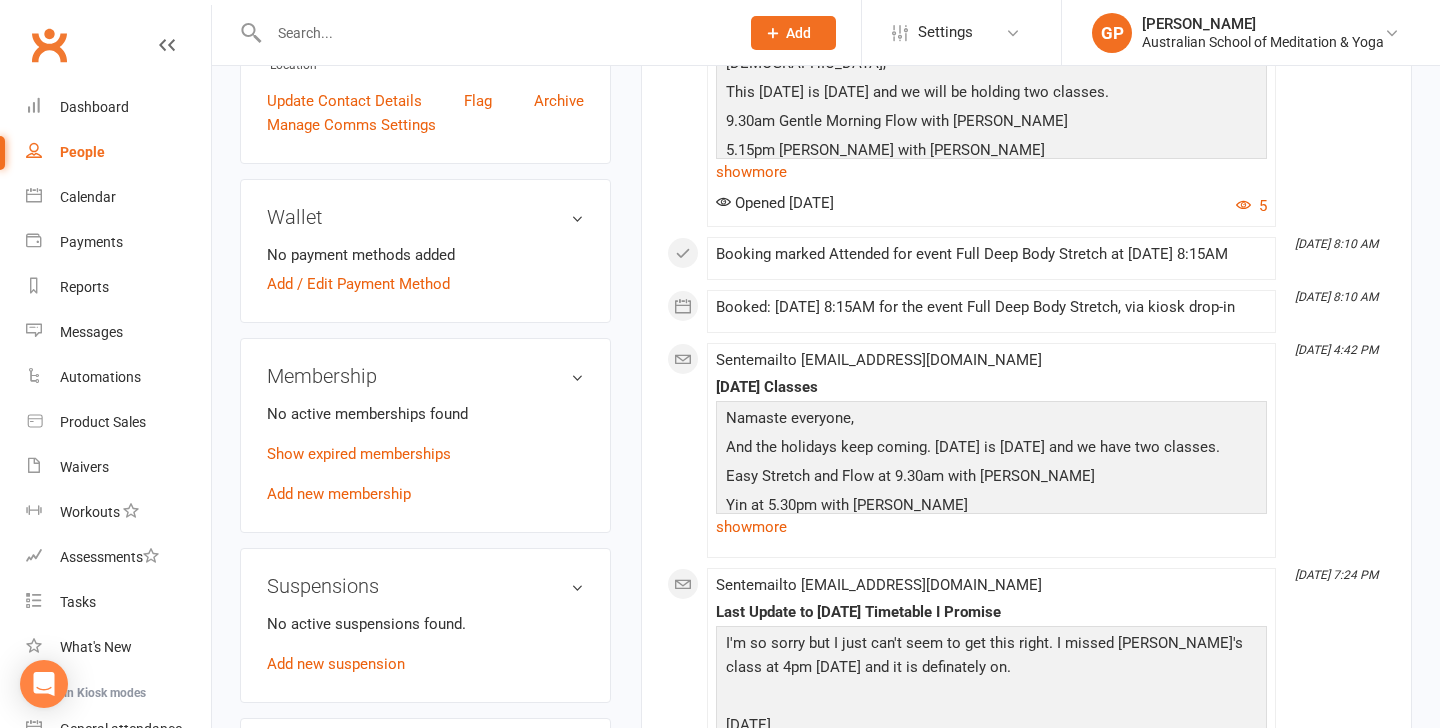 scroll, scrollTop: 532, scrollLeft: 0, axis: vertical 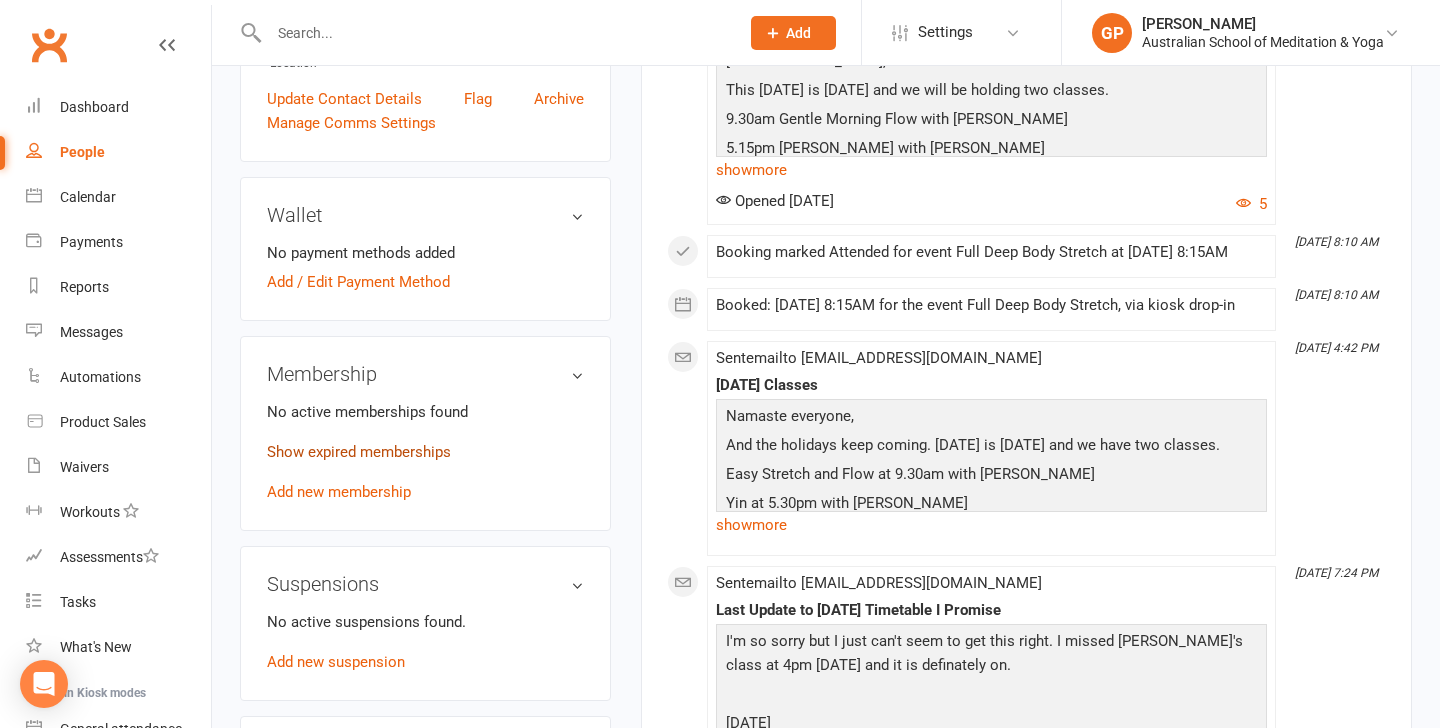 click on "Show expired memberships" at bounding box center (359, 452) 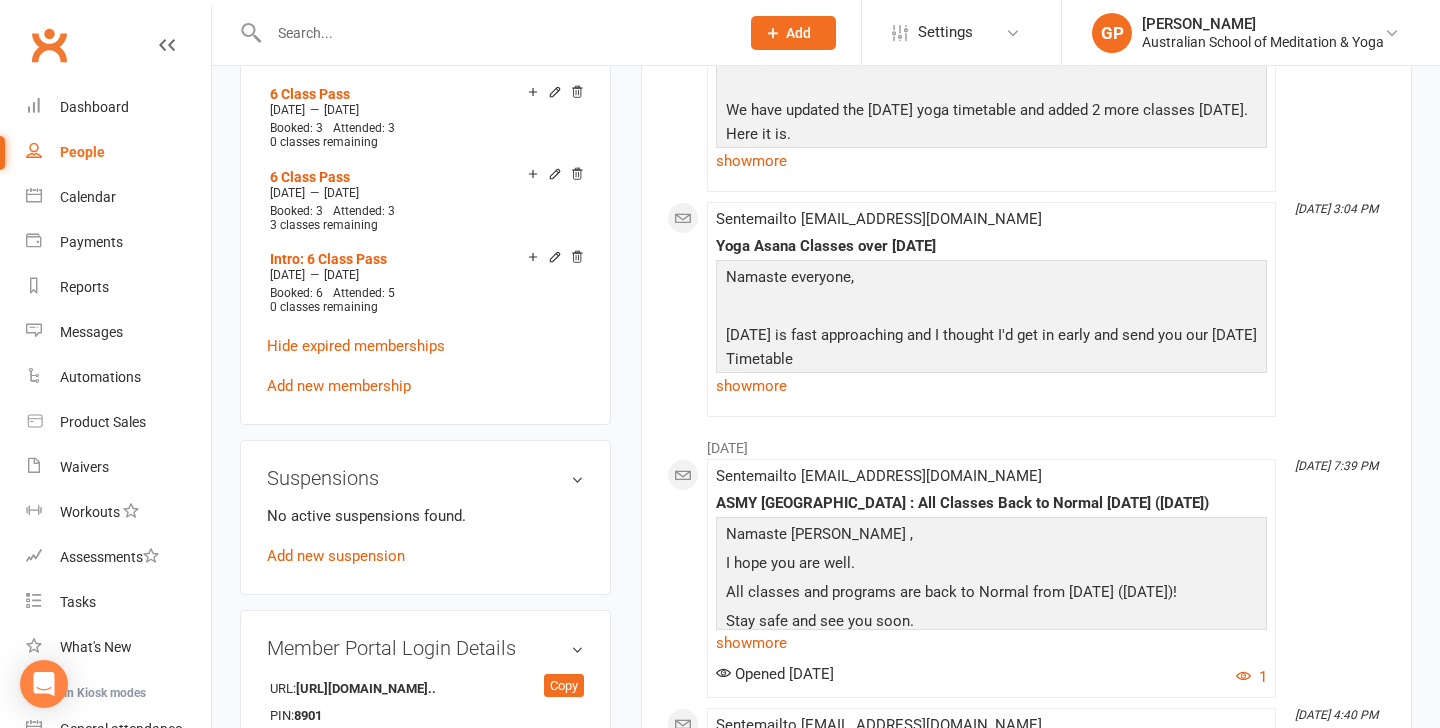 scroll, scrollTop: 1451, scrollLeft: 0, axis: vertical 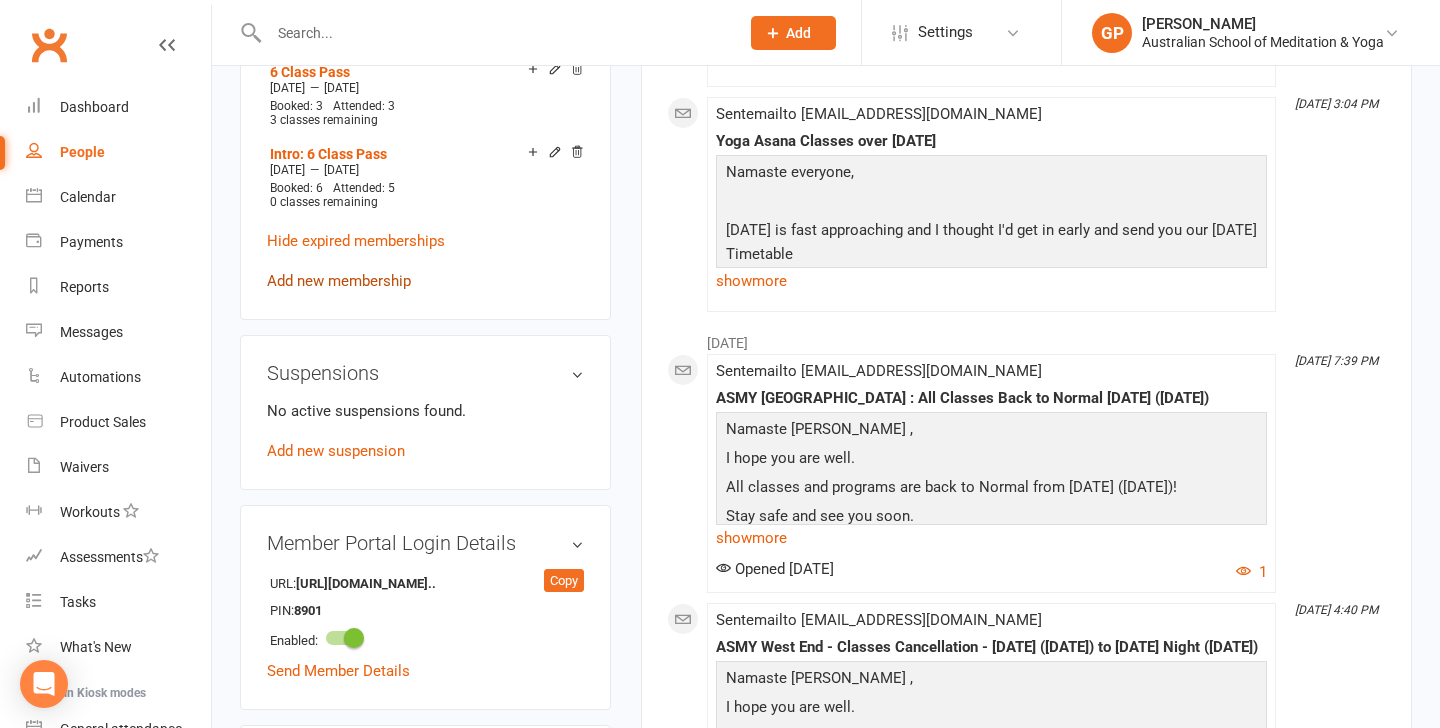click on "Add new membership" at bounding box center [339, 281] 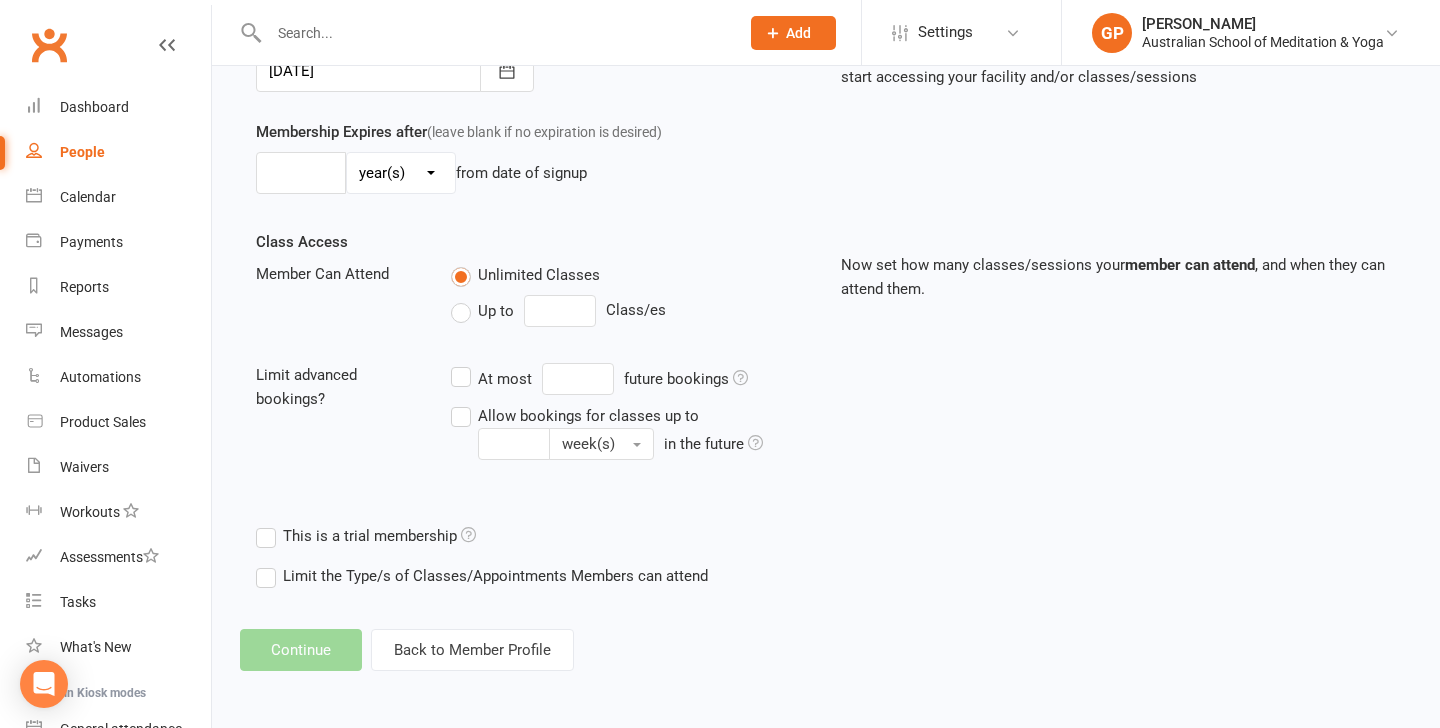 scroll, scrollTop: 0, scrollLeft: 0, axis: both 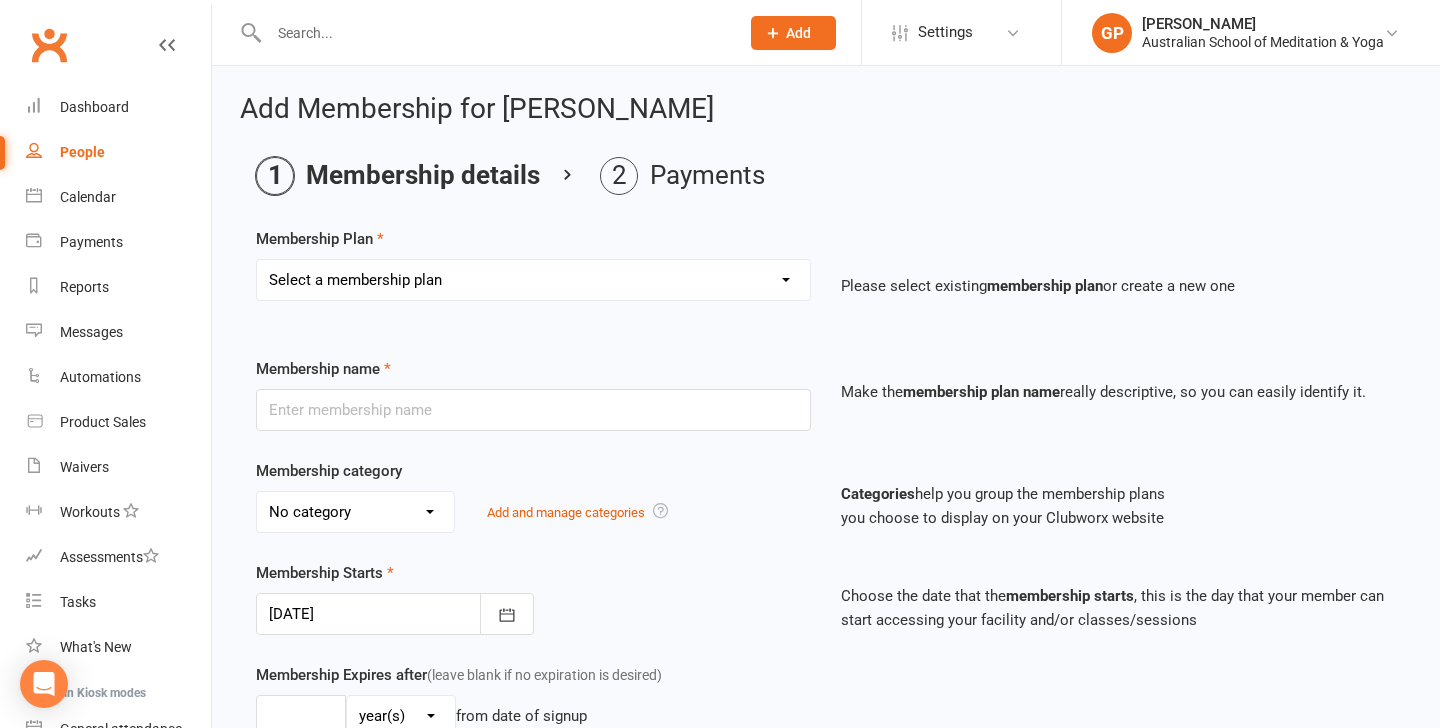 click on "Select a membership plan Create new Membership Plan Intro: Unlimited 1 Month Membership Intro: 6 Class Pass Intro: 6 Class Pass Concession - For Full time Students/Concession Pass Holders Only. 6 Class Pass 6 Class Pass Concession - For Full time Students/Concession Pass Holders Only. 12 Class Pass 12 Class Pass Concession - For Full time Students/Concession Pass Holders Only. Unlimited 1 Month Membership Unlimited 3 Month Membership Unlimited 6 Month Membership: Monthly Payments Unlimited Yearly Membership: Fortnightly Payments Unlimited Yearly Membership: Monthly Payments 6 Months Upfront Membership 12 Months Upfront Membership Casual Casual Concession - For Full time Students/Concession Pass Holders Only. Unlimited 3 Months Membership - $99 - New Members Unlimited 6 month Fortnightly payments Open Day - 6 Months Upfront Membership Open Day - 12 Months Upfront Membership 12 Class Intro Offer - $99 - News Members Deep Peace 10 Class Pass $50 Gift Card Voucher $100 Gift Card Voucher $100 Donation" at bounding box center (533, 280) 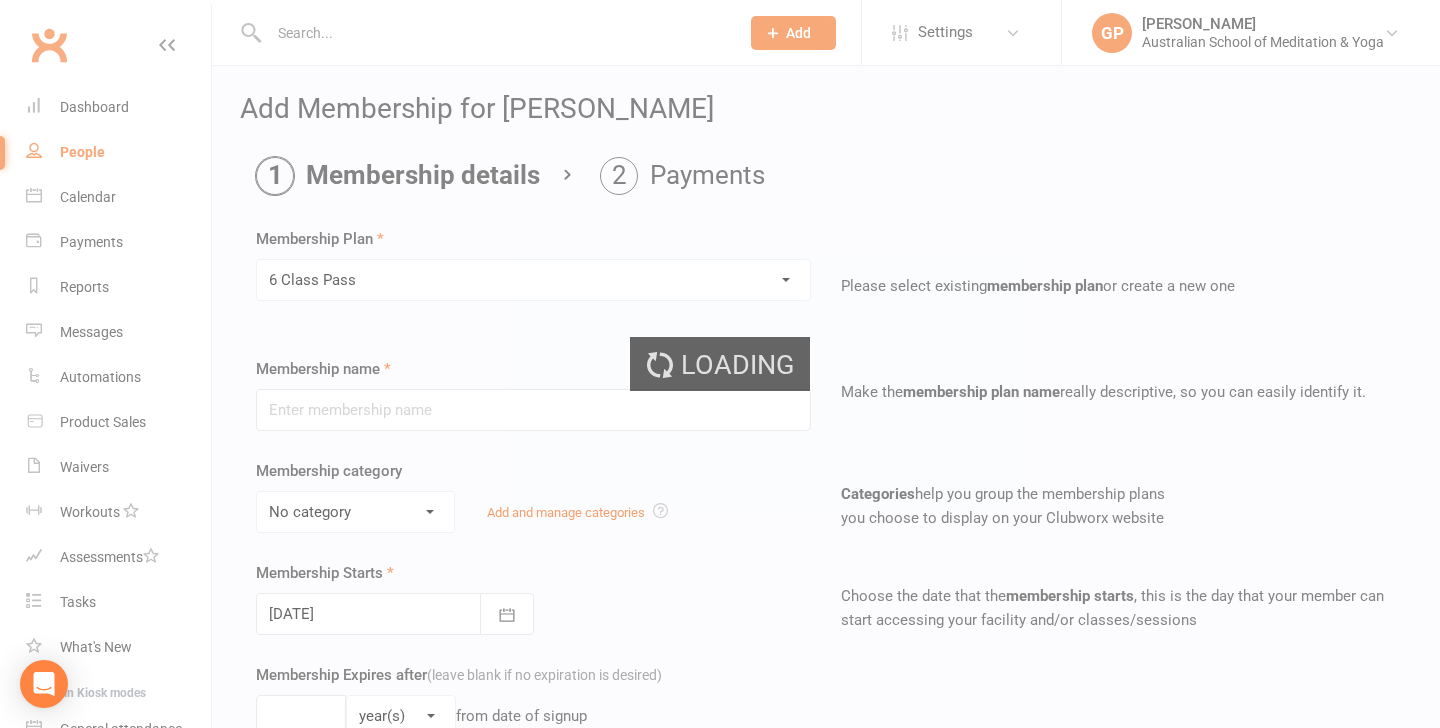 type on "6 Class Pass" 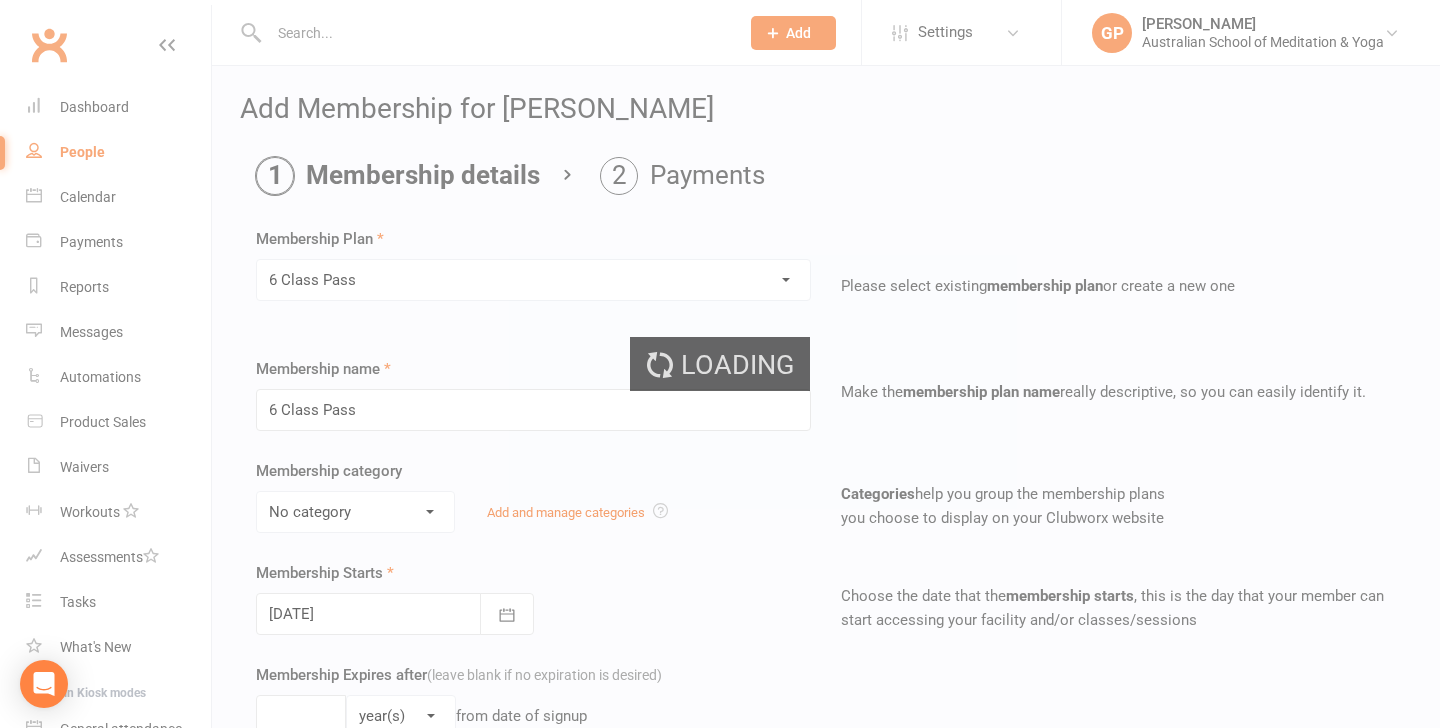 select on "5" 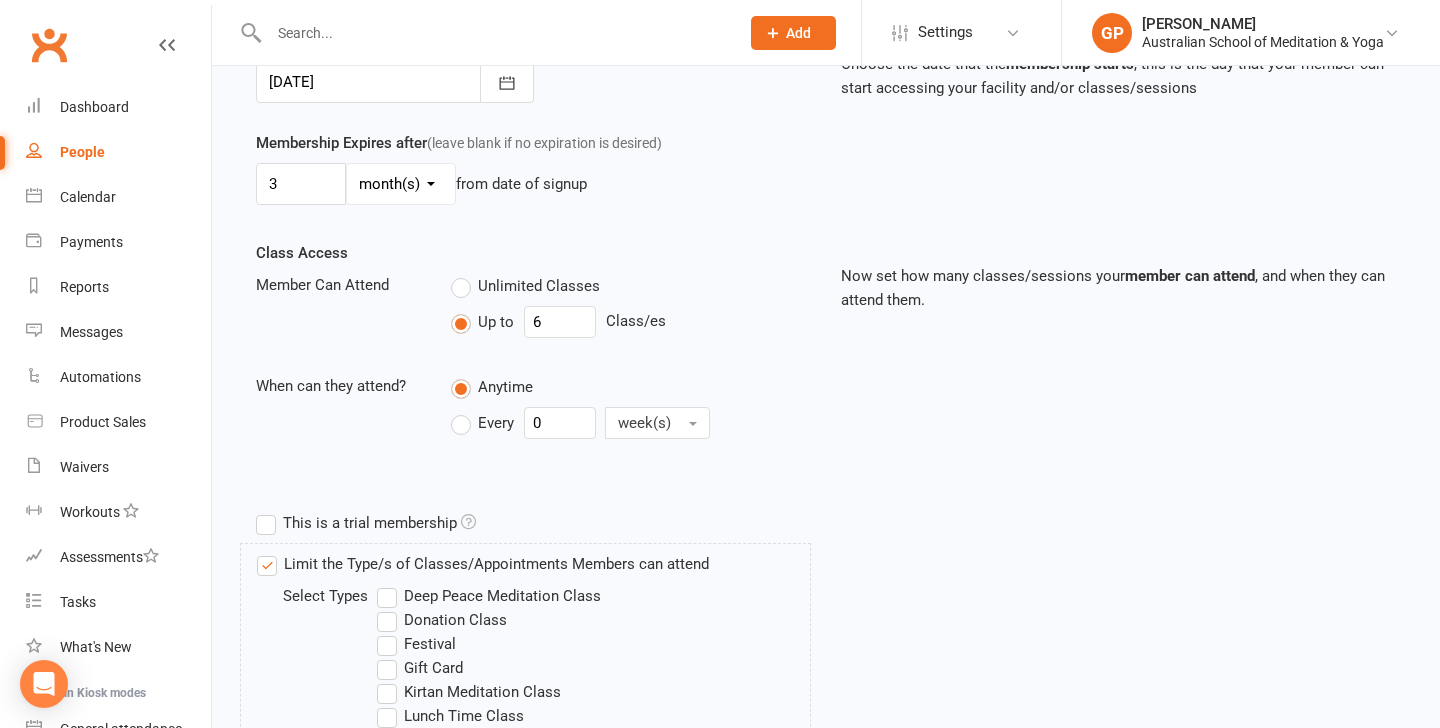 scroll, scrollTop: 531, scrollLeft: 0, axis: vertical 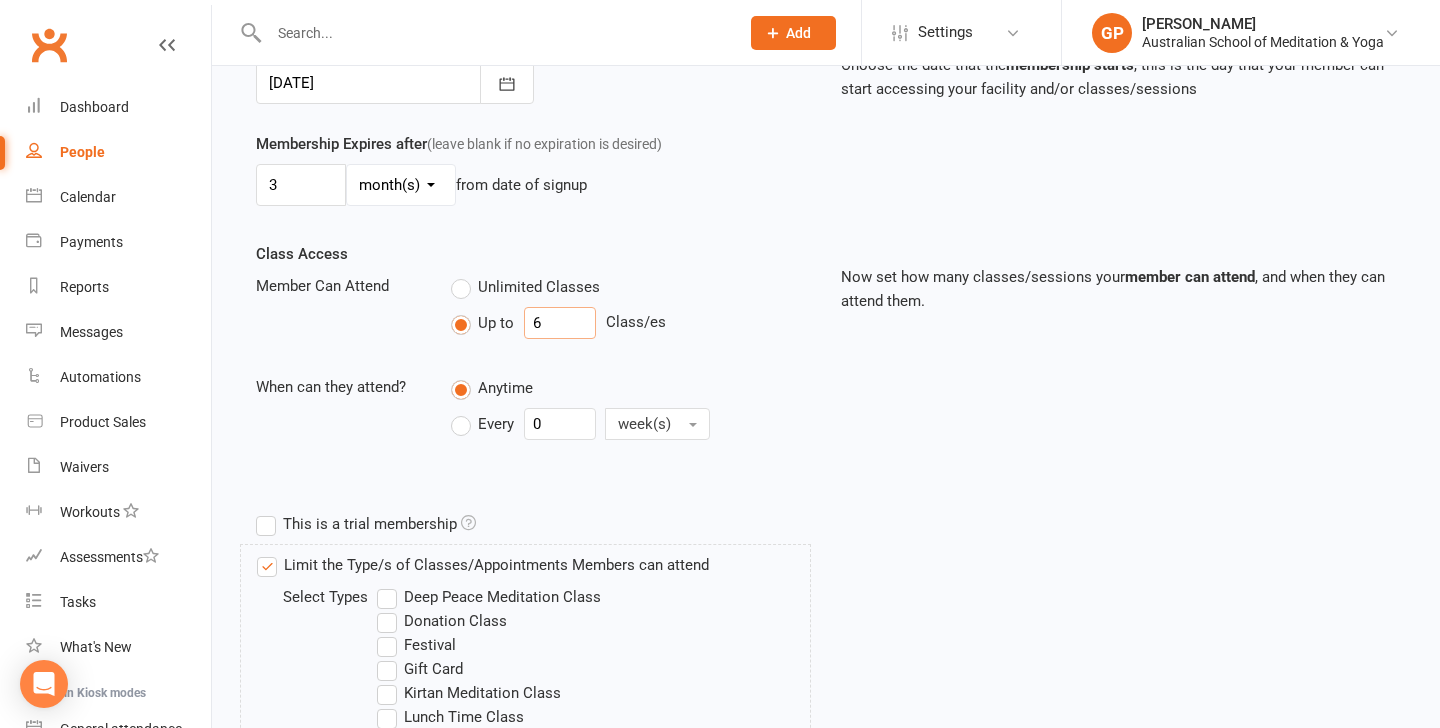click on "6" at bounding box center [560, 323] 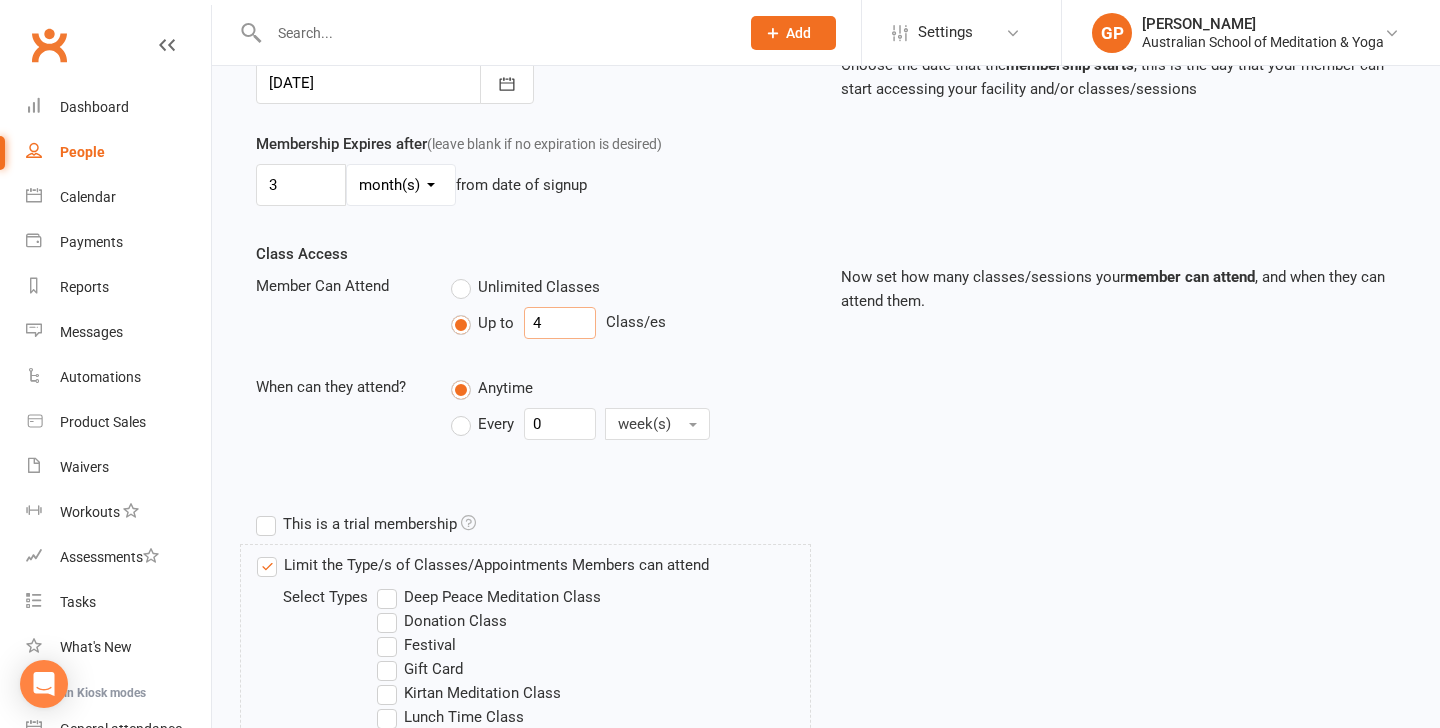 type on "4" 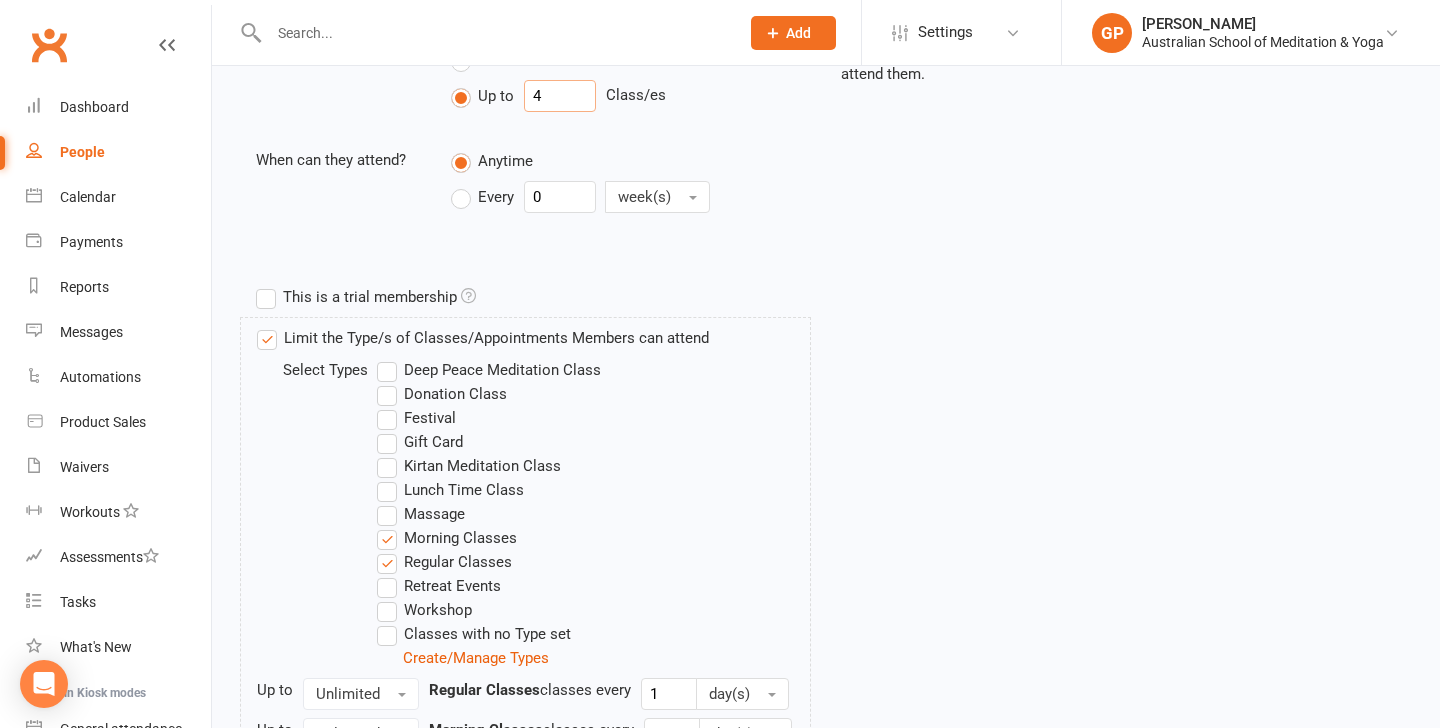 scroll, scrollTop: 945, scrollLeft: 0, axis: vertical 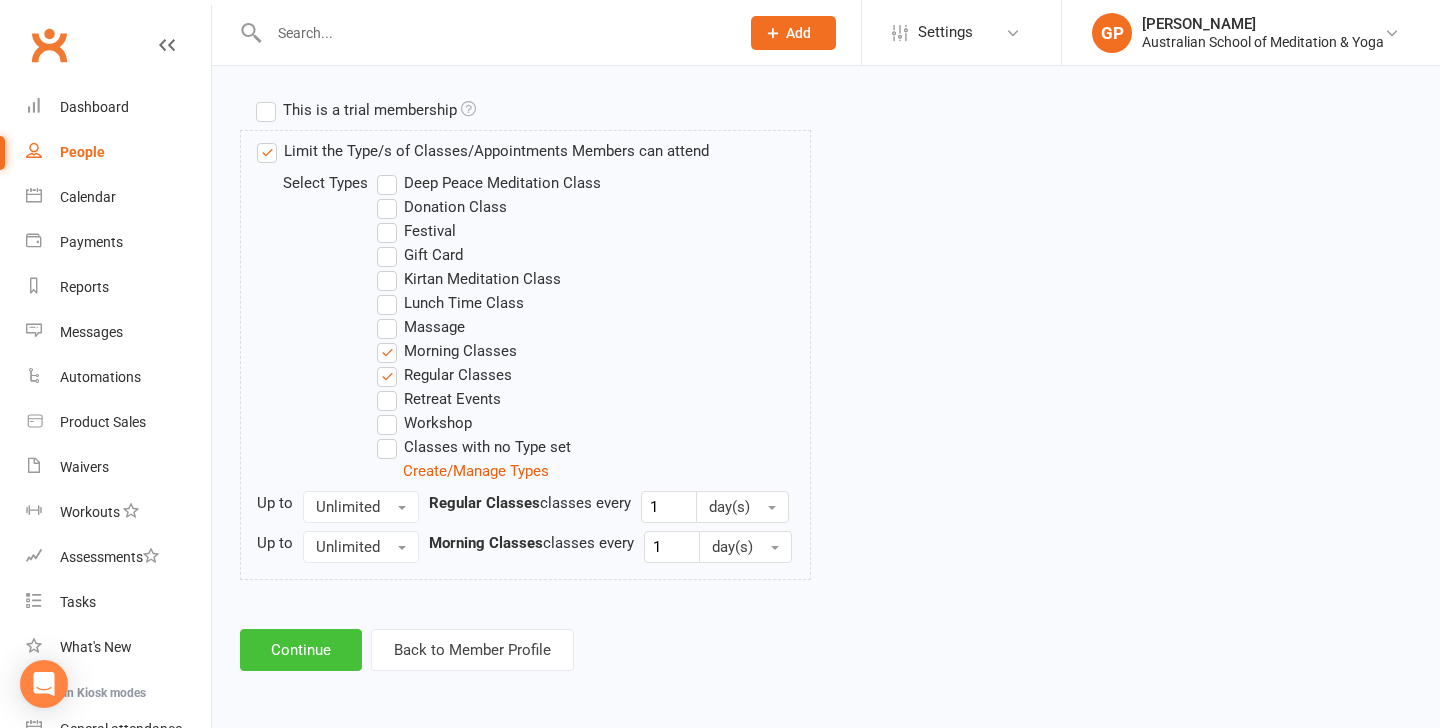 click on "Continue" at bounding box center (301, 650) 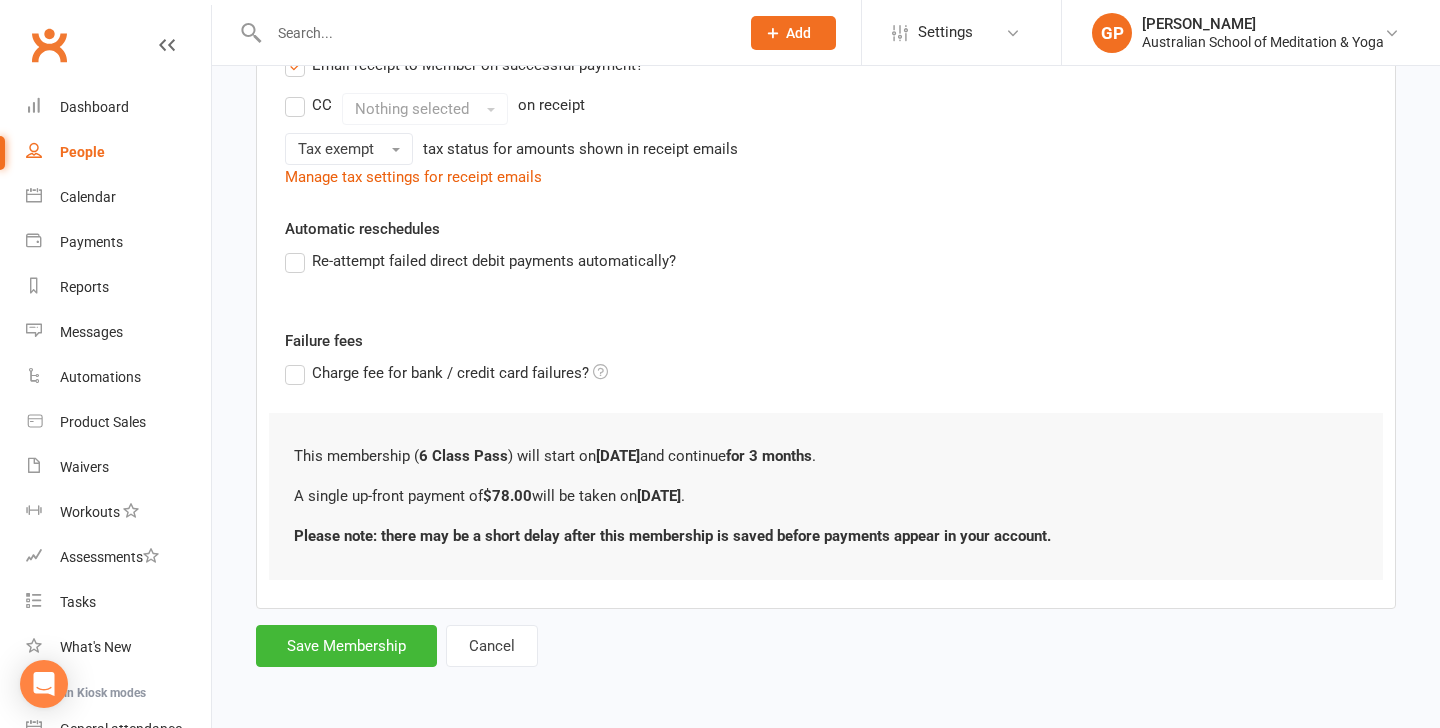 scroll, scrollTop: 0, scrollLeft: 0, axis: both 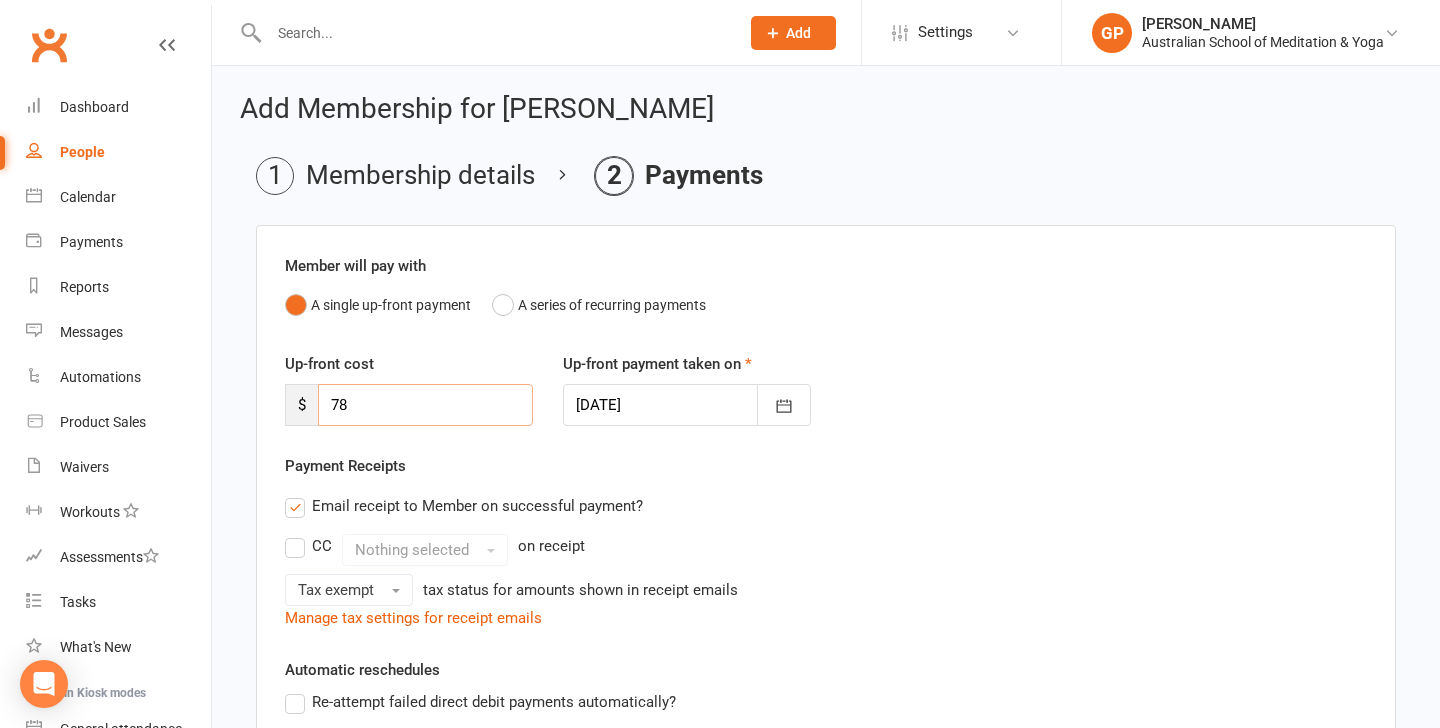 drag, startPoint x: 355, startPoint y: 404, endPoint x: 292, endPoint y: 404, distance: 63 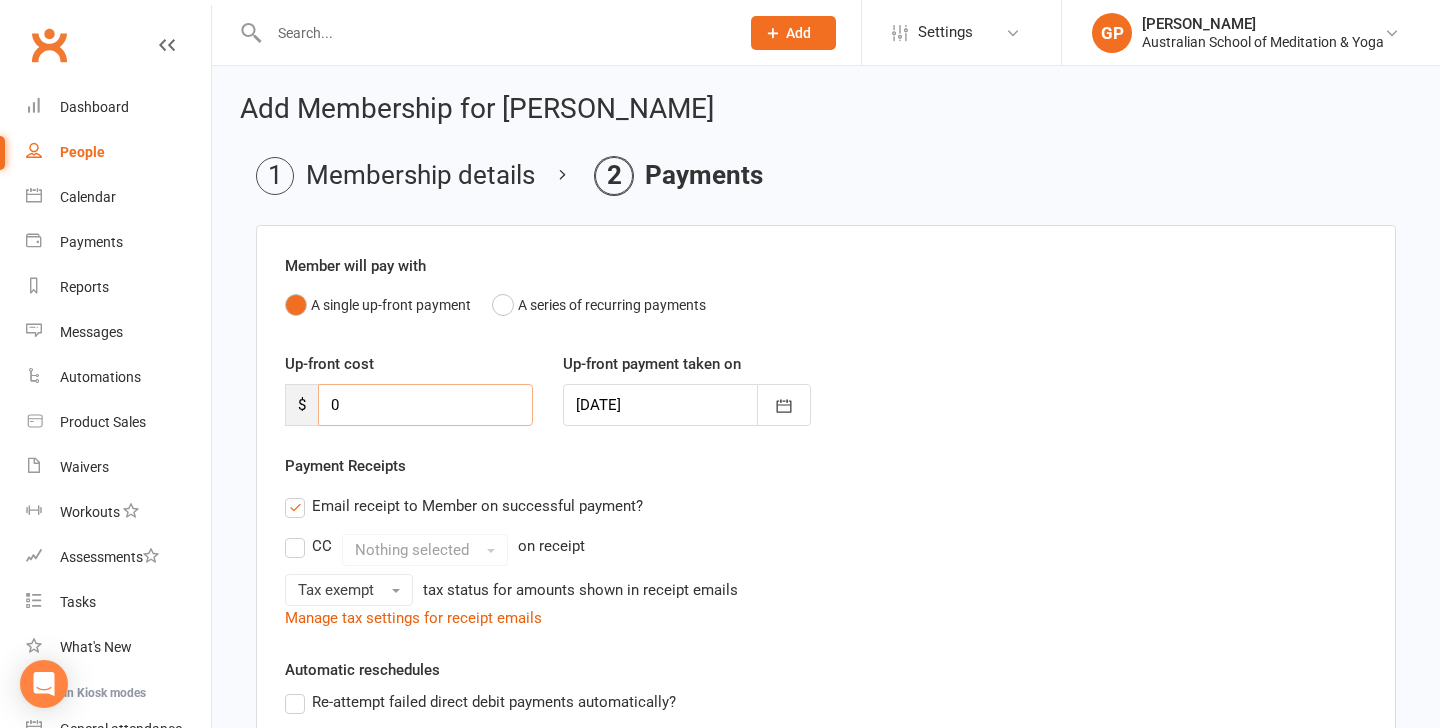 scroll, scrollTop: 361, scrollLeft: 0, axis: vertical 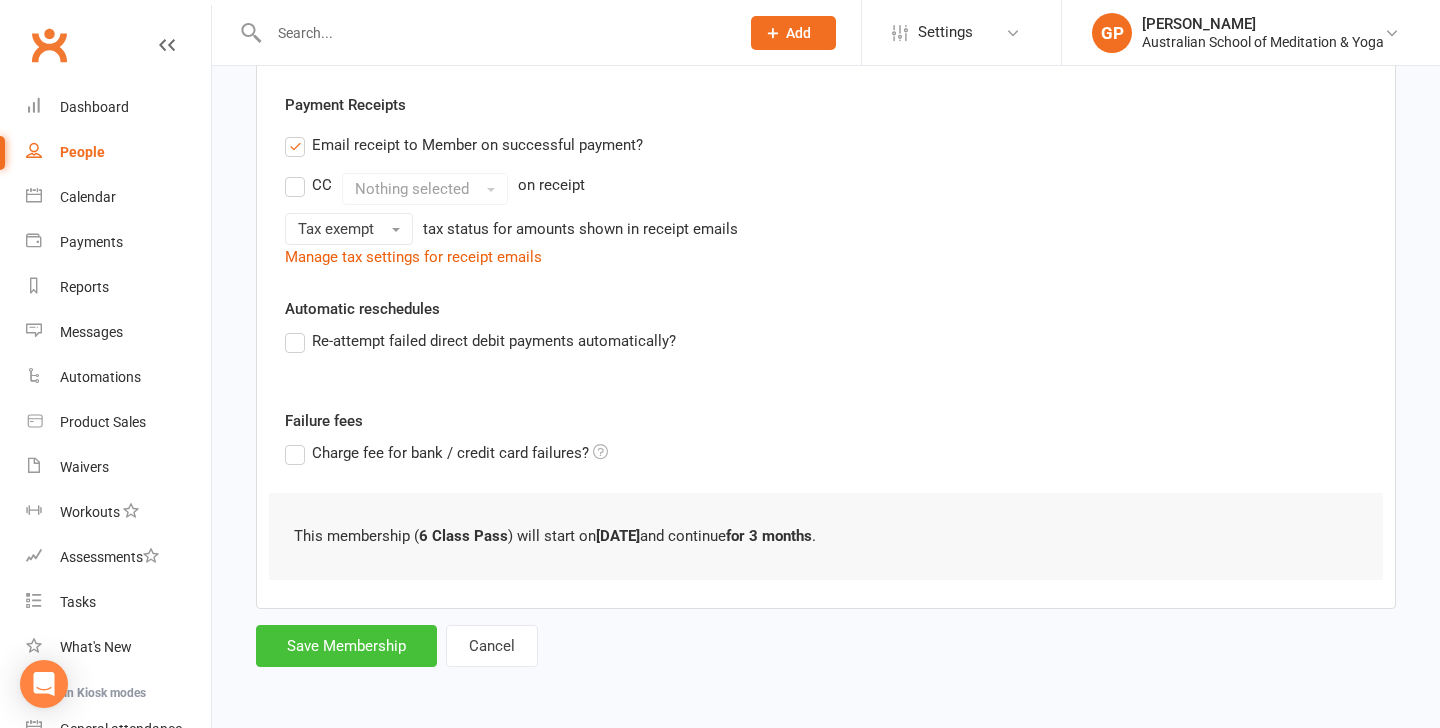 type on "0" 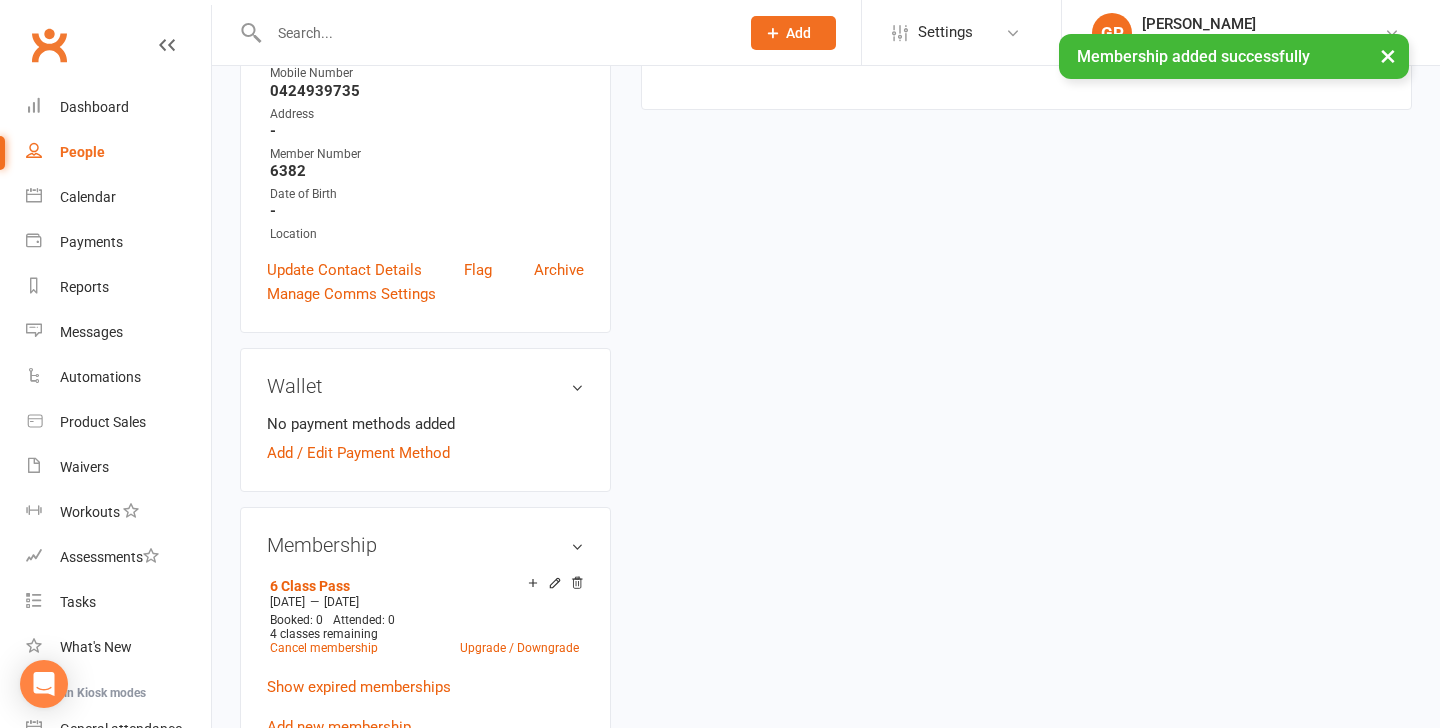scroll, scrollTop: 0, scrollLeft: 0, axis: both 